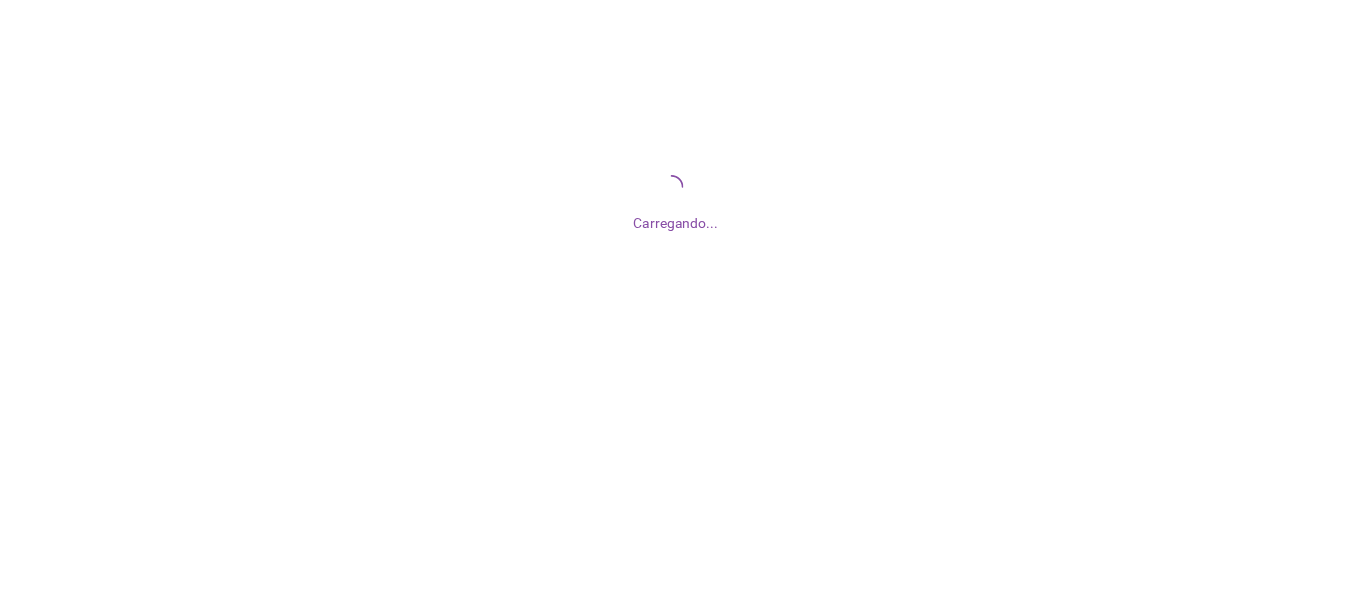 scroll, scrollTop: 0, scrollLeft: 0, axis: both 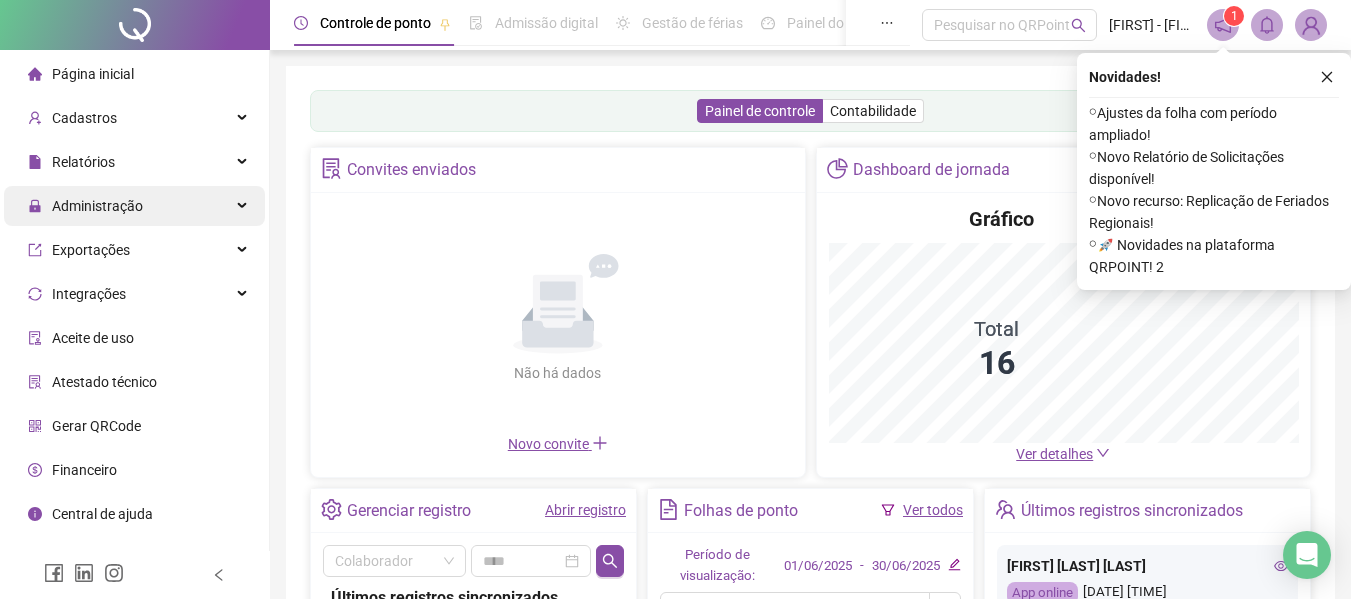 click on "Administração" at bounding box center (97, 206) 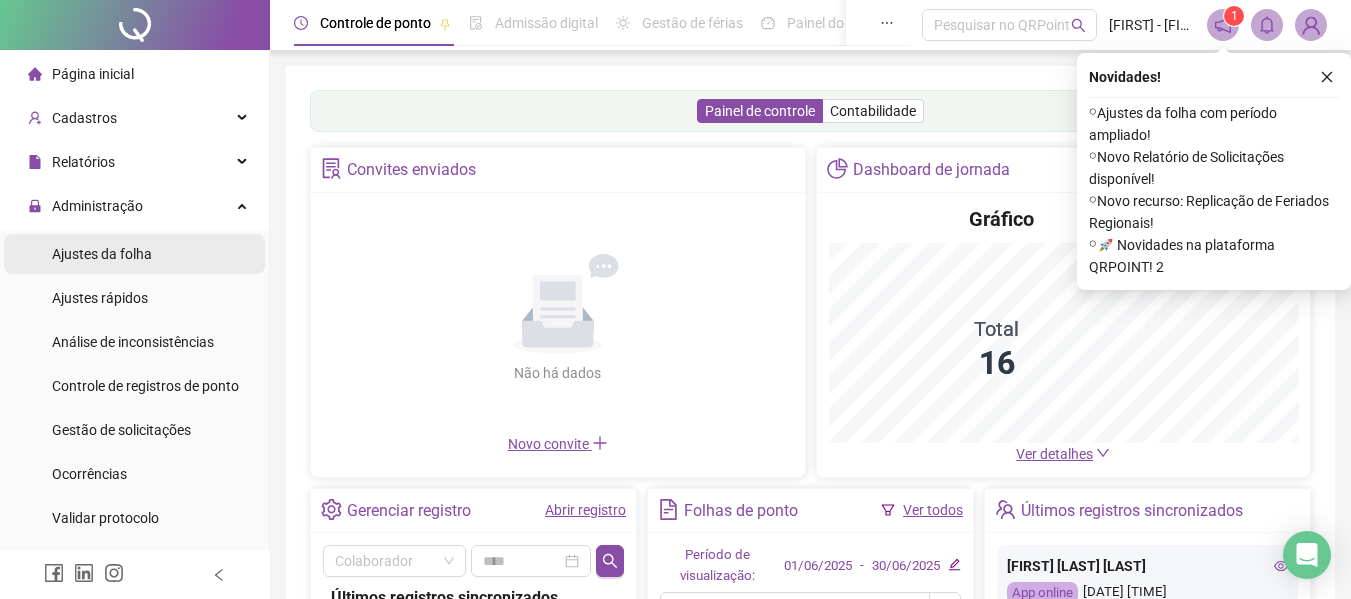 click on "Ajustes da folha" at bounding box center (102, 254) 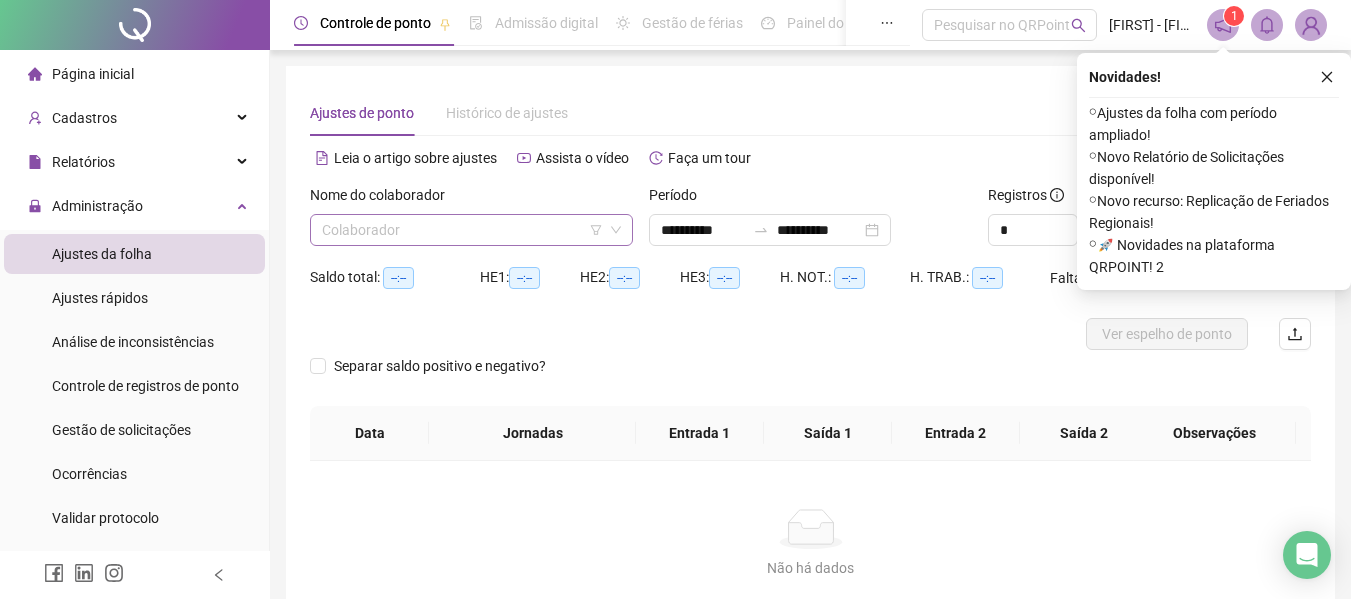 click at bounding box center (465, 230) 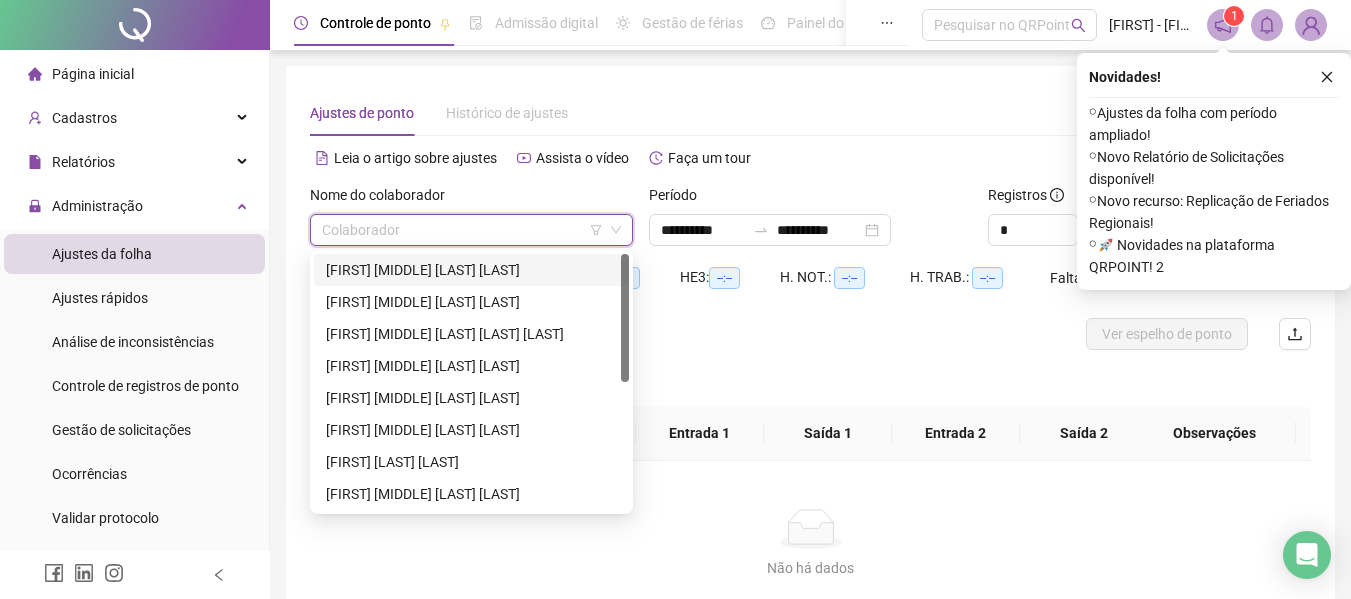 click on "[FIRST] [MIDDLE] [LAST] [LAST]" at bounding box center [471, 270] 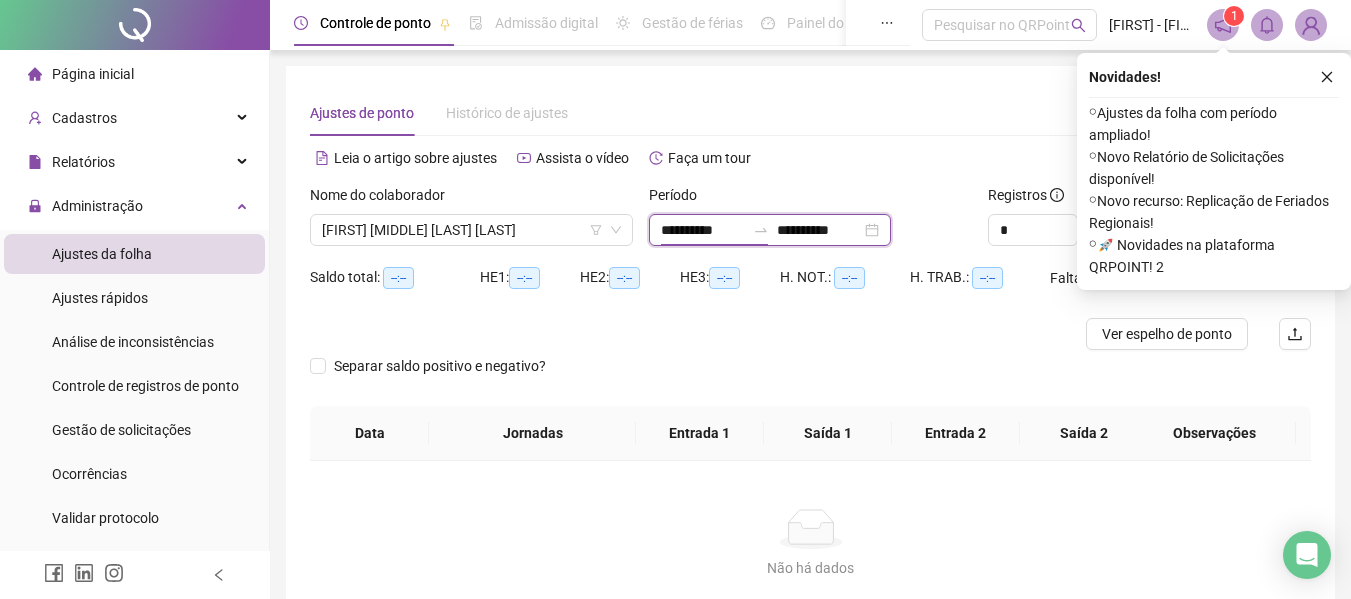 click on "**********" at bounding box center (703, 230) 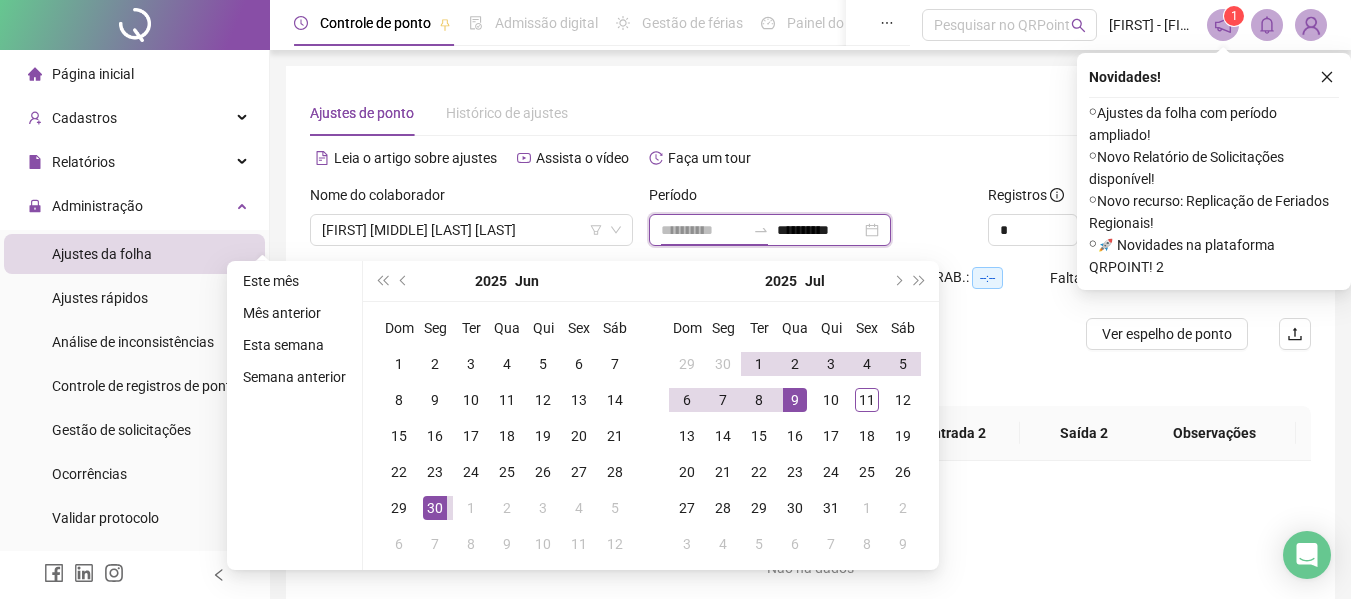 type on "**********" 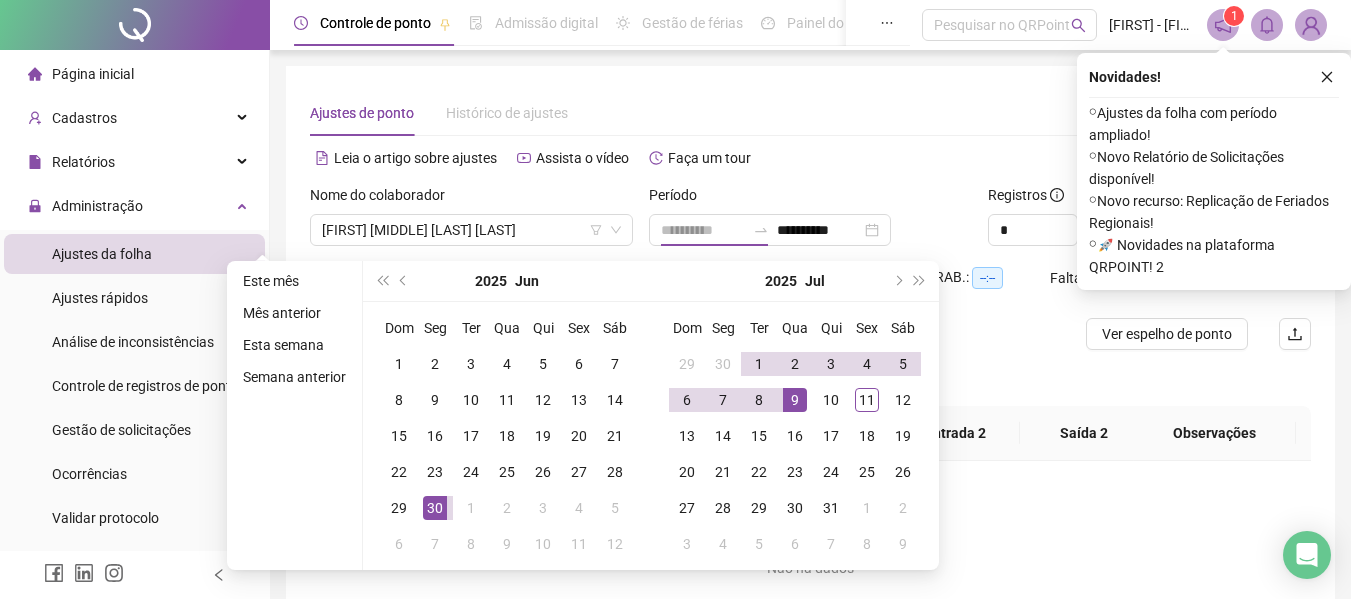 click on "9" at bounding box center (795, 400) 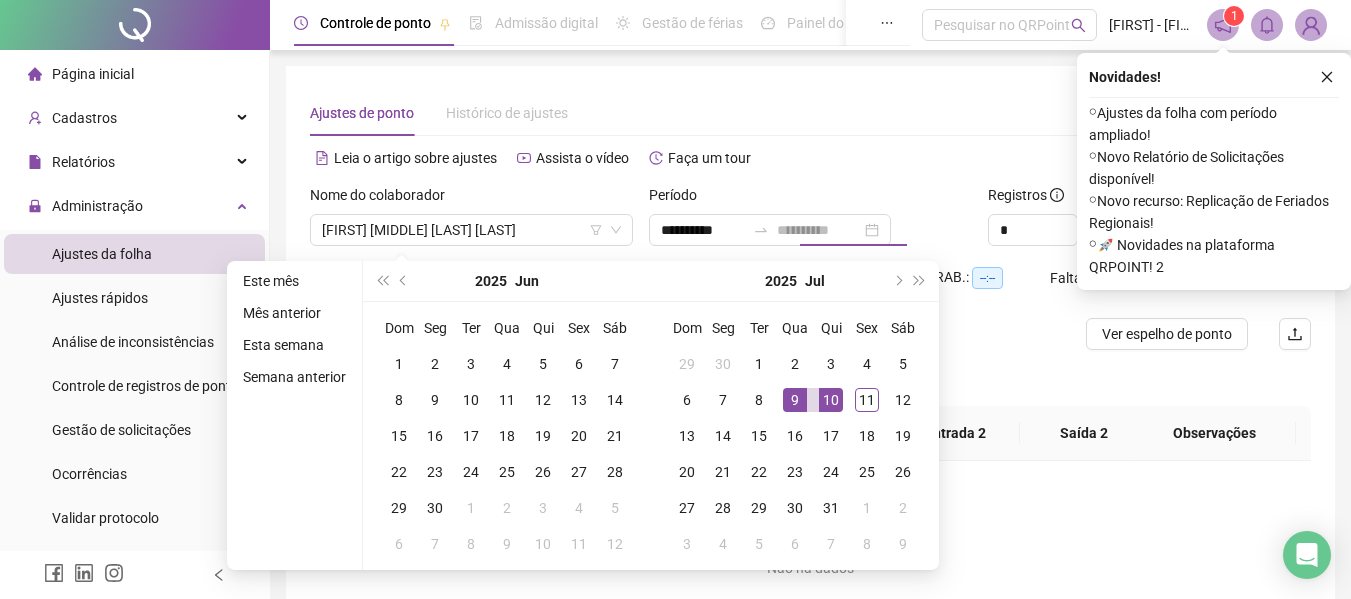 click on "10" at bounding box center (831, 400) 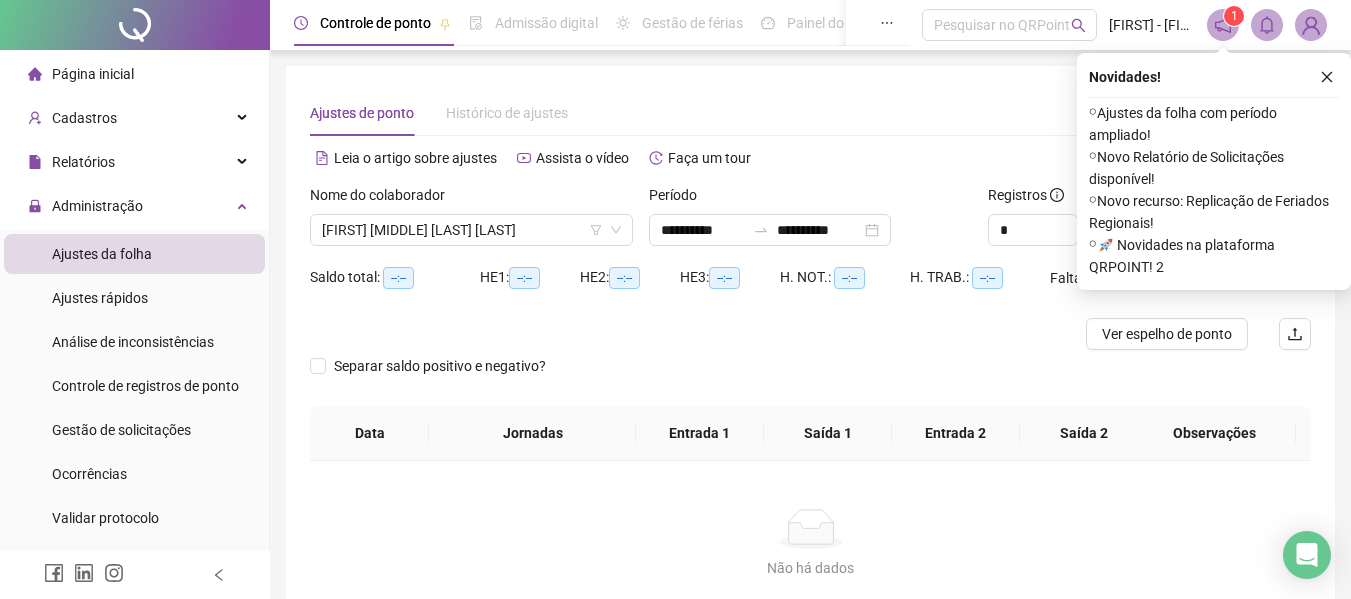 drag, startPoint x: 1337, startPoint y: 70, endPoint x: 1324, endPoint y: 91, distance: 24.698177 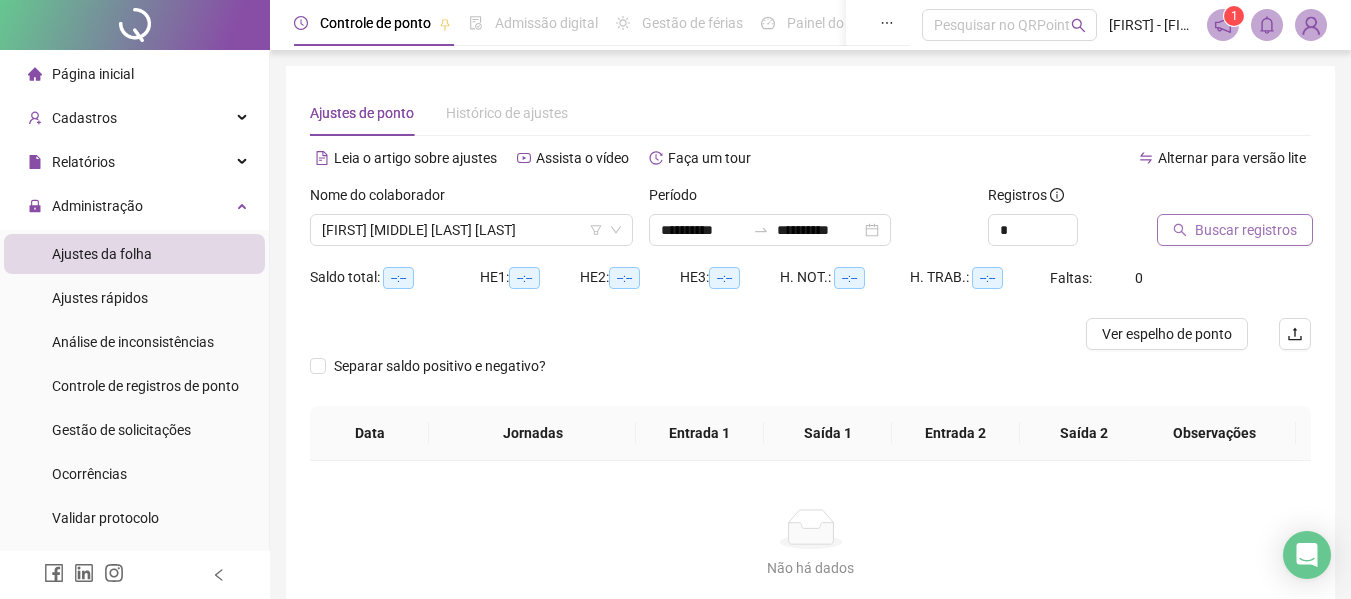 click on "Buscar registros" at bounding box center (1235, 230) 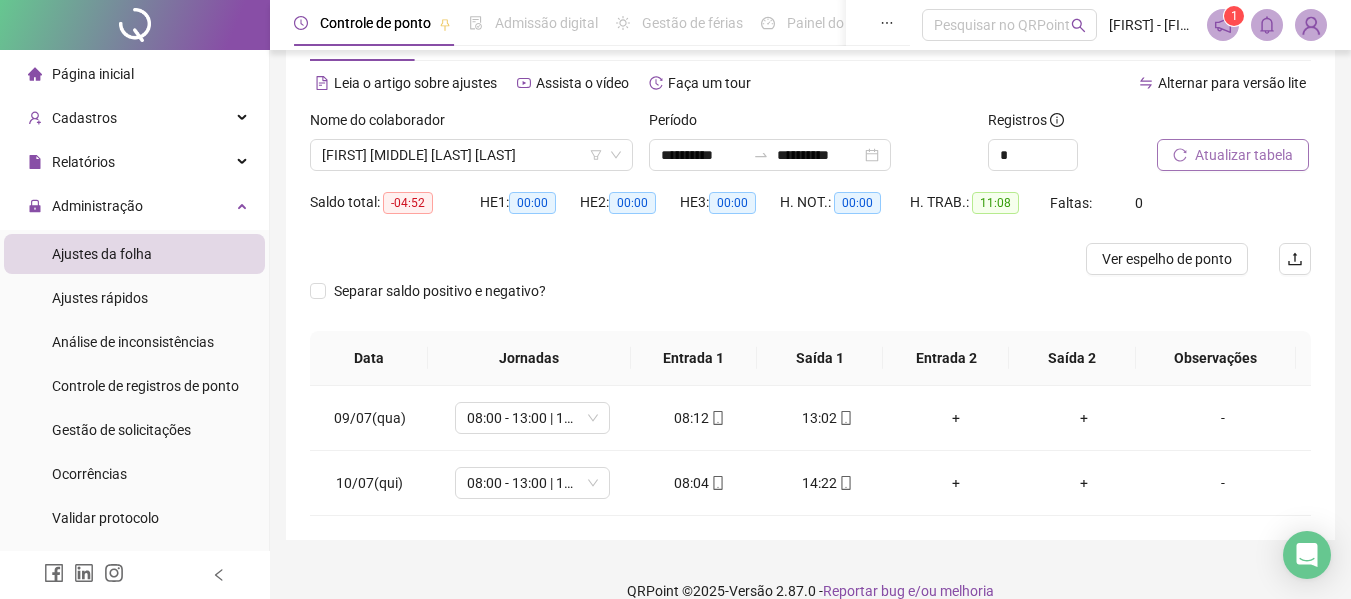 scroll, scrollTop: 102, scrollLeft: 0, axis: vertical 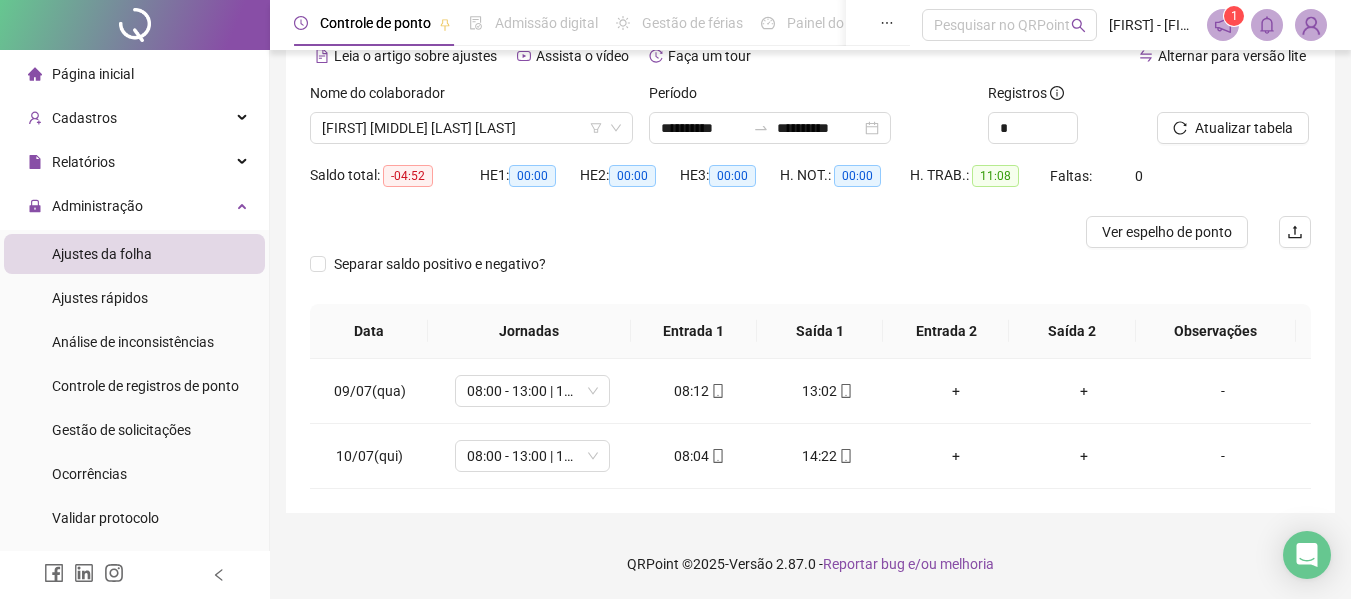 click on "**********" at bounding box center [810, 248] 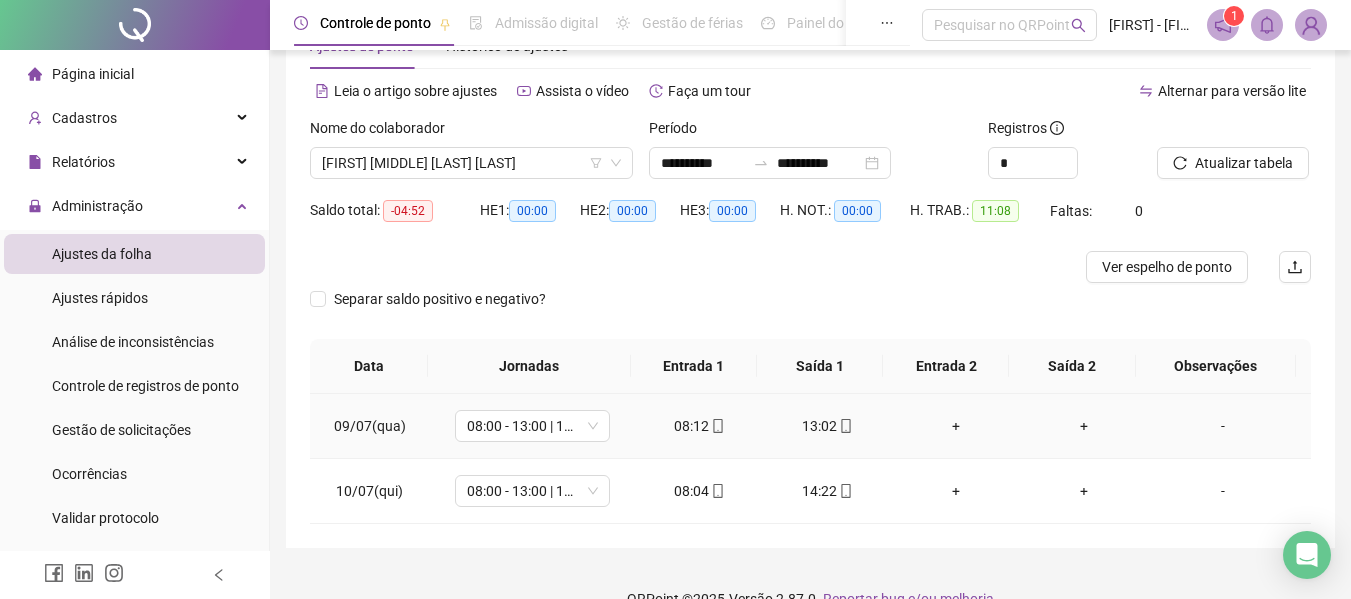 scroll, scrollTop: 102, scrollLeft: 0, axis: vertical 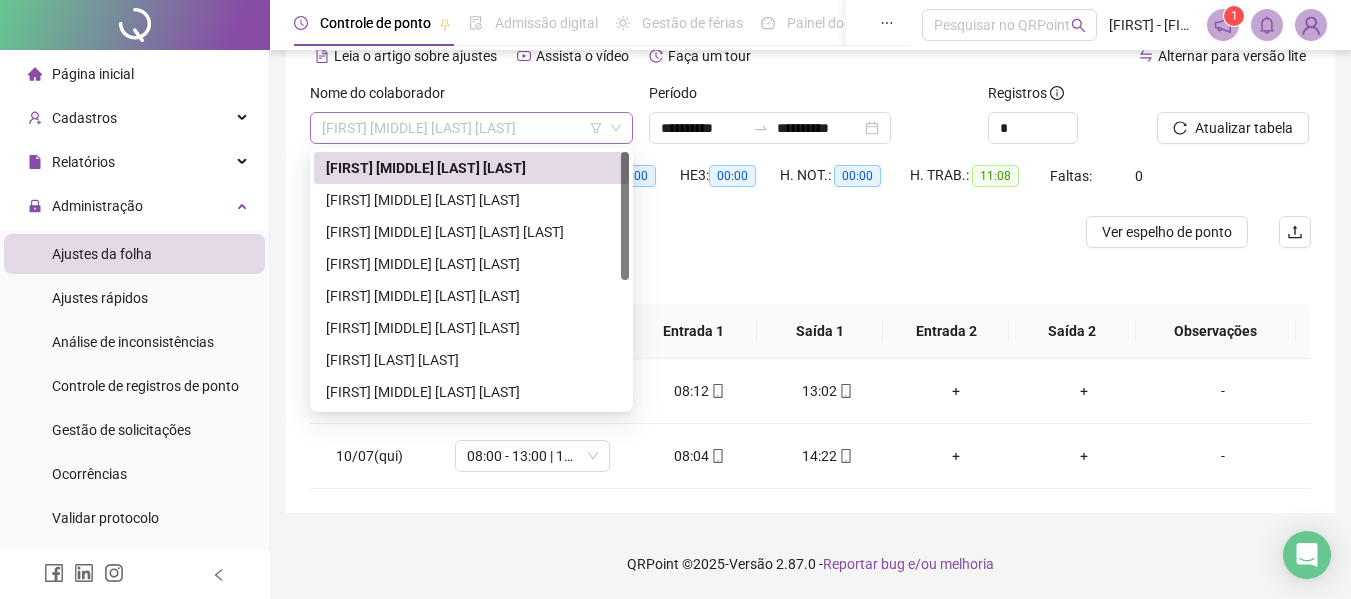 click on "[FIRST] [MIDDLE] [LAST] [LAST]" at bounding box center (471, 128) 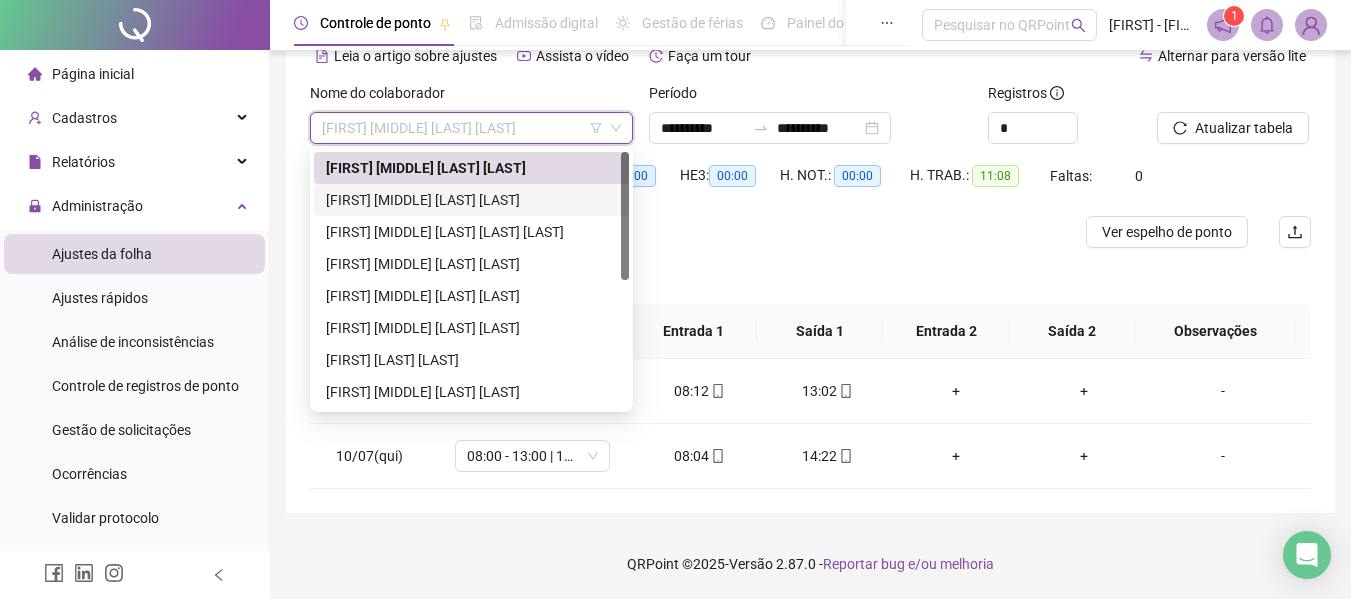 click on "[FIRST] [MIDDLE] [LAST] [LAST]" at bounding box center [471, 200] 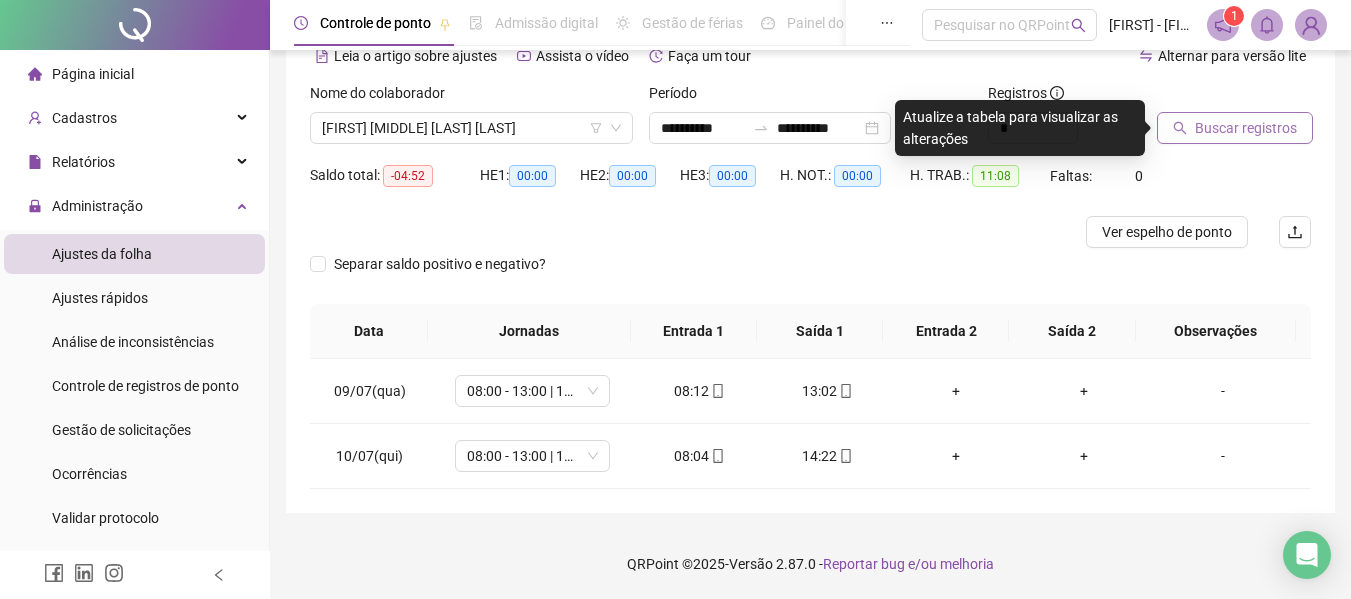 click on "Buscar registros" at bounding box center (1246, 128) 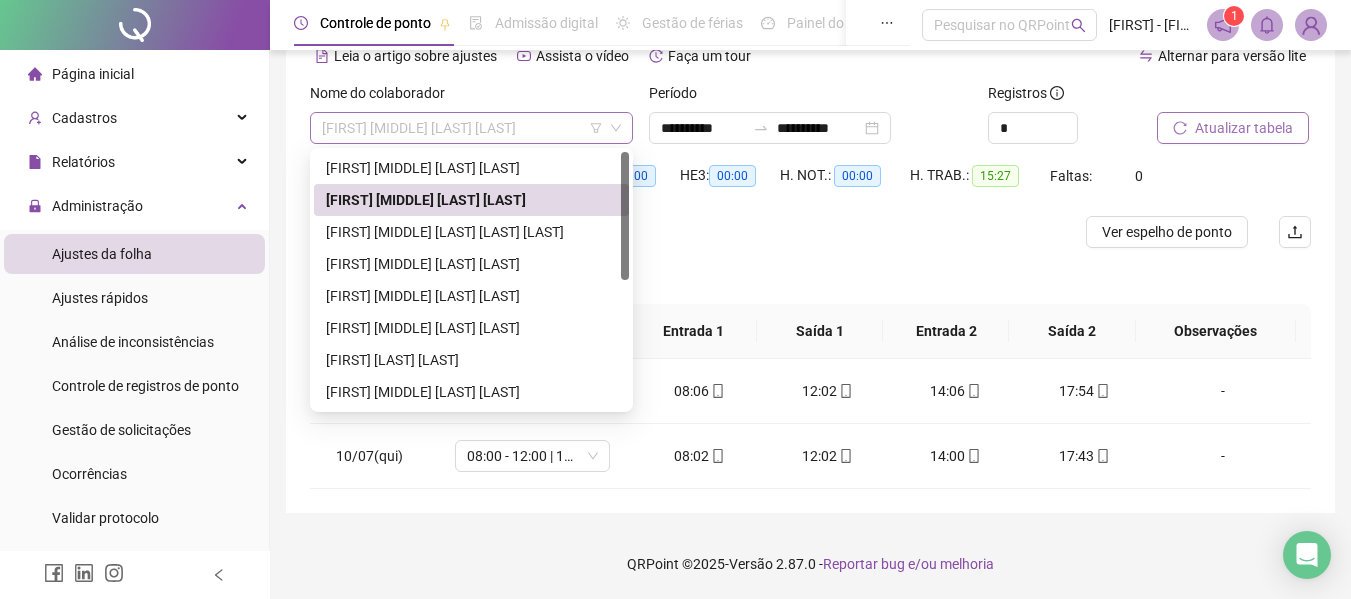 click on "[FIRST] [MIDDLE] [LAST] [LAST]" at bounding box center (471, 128) 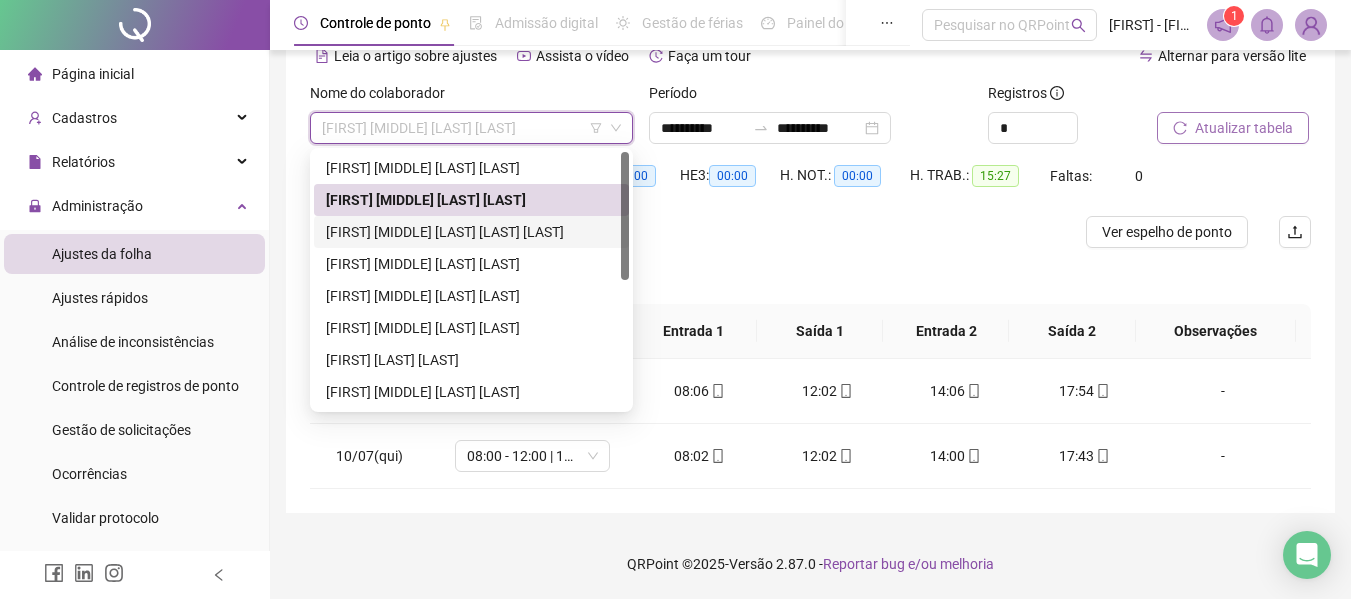 click on "[FIRST] [MIDDLE] [LAST] [LAST] [LAST]" at bounding box center (471, 232) 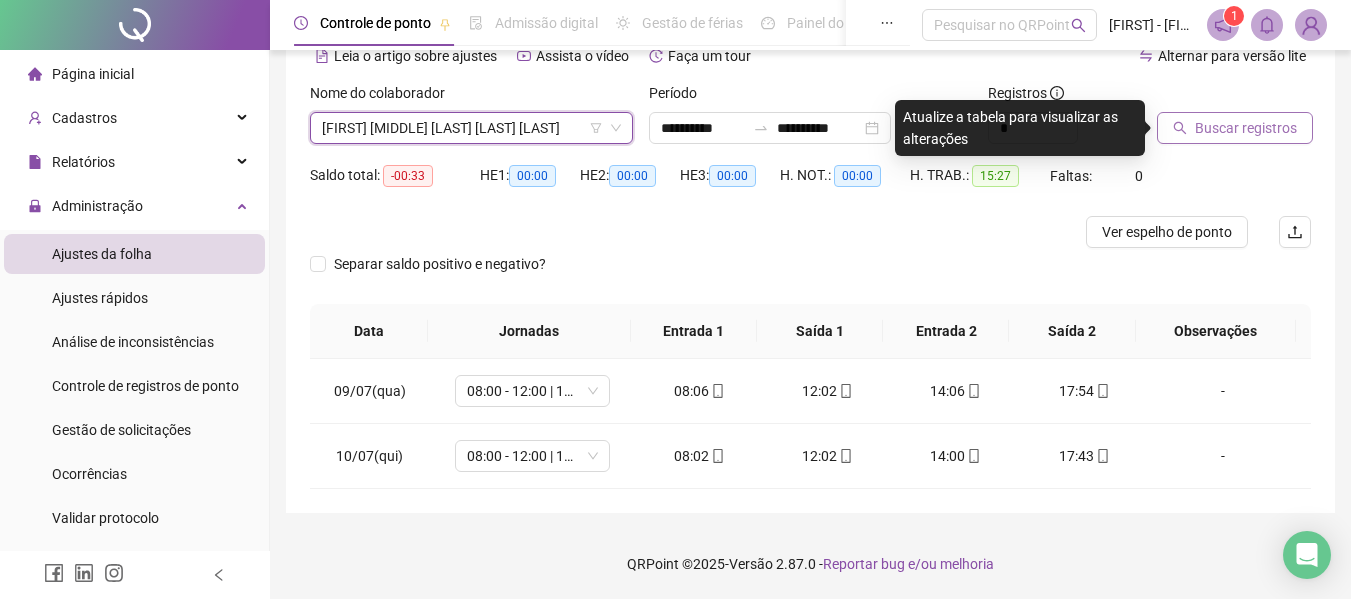 click on "Buscar registros" at bounding box center (1246, 128) 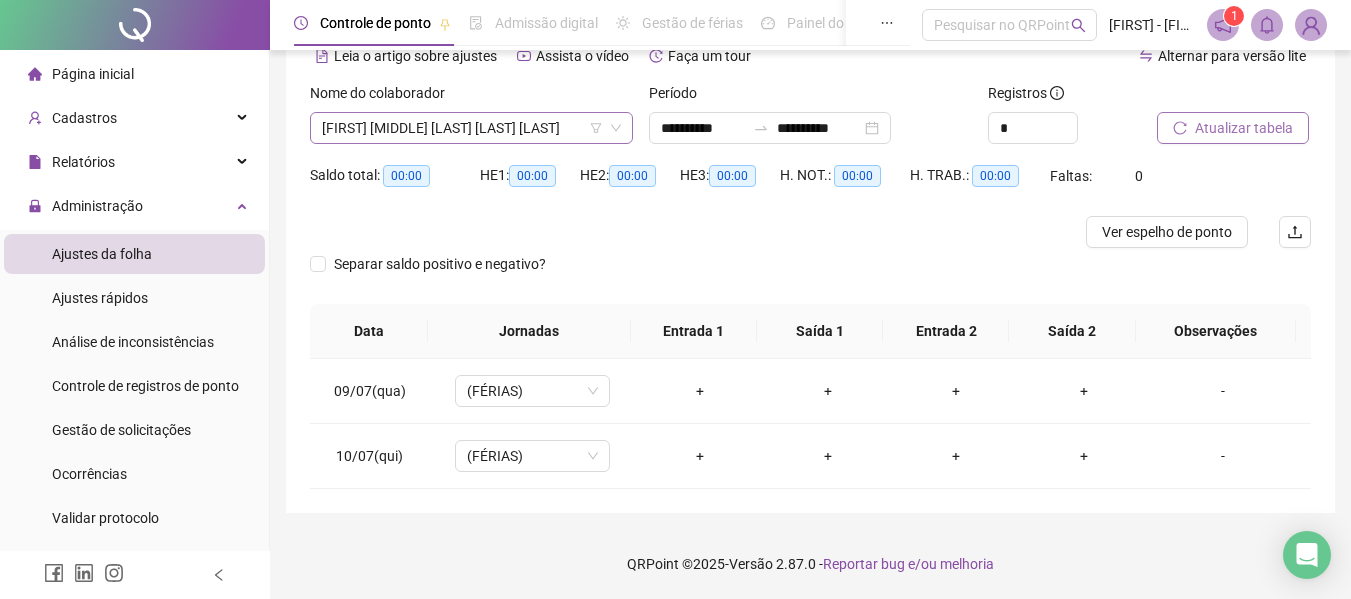 click on "[FIRST] [MIDDLE] [LAST] [LAST] [LAST]" at bounding box center [471, 128] 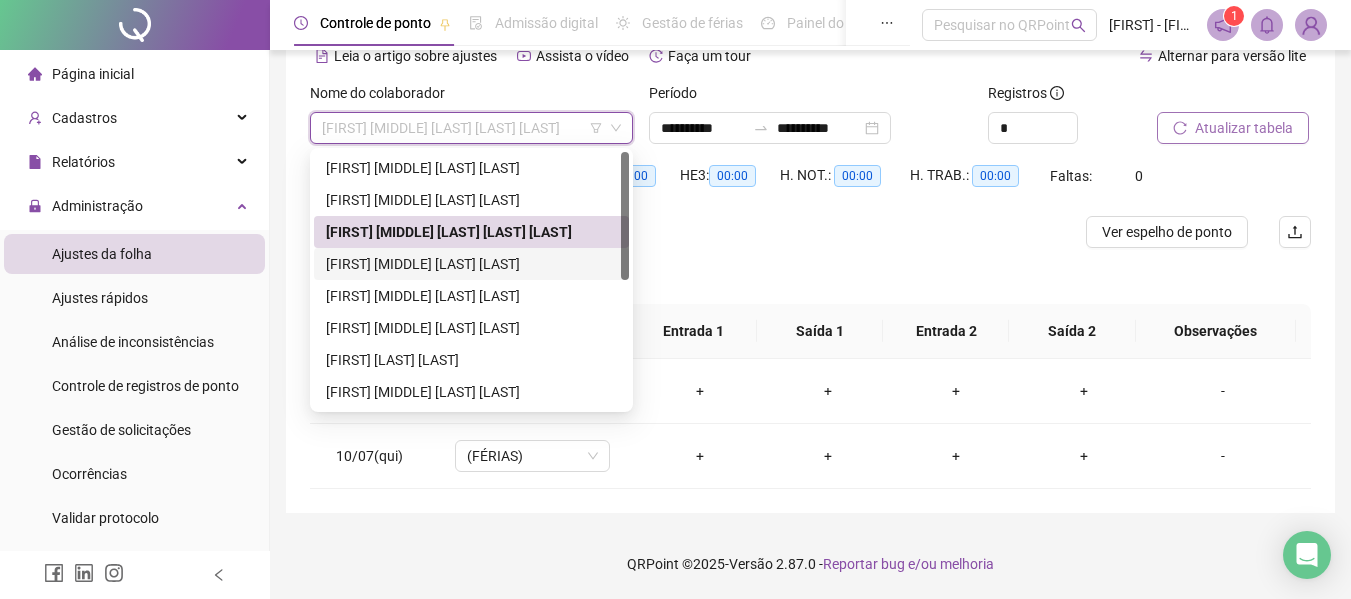 click on "[FIRST] [MIDDLE] [LAST] [LAST]" at bounding box center (471, 264) 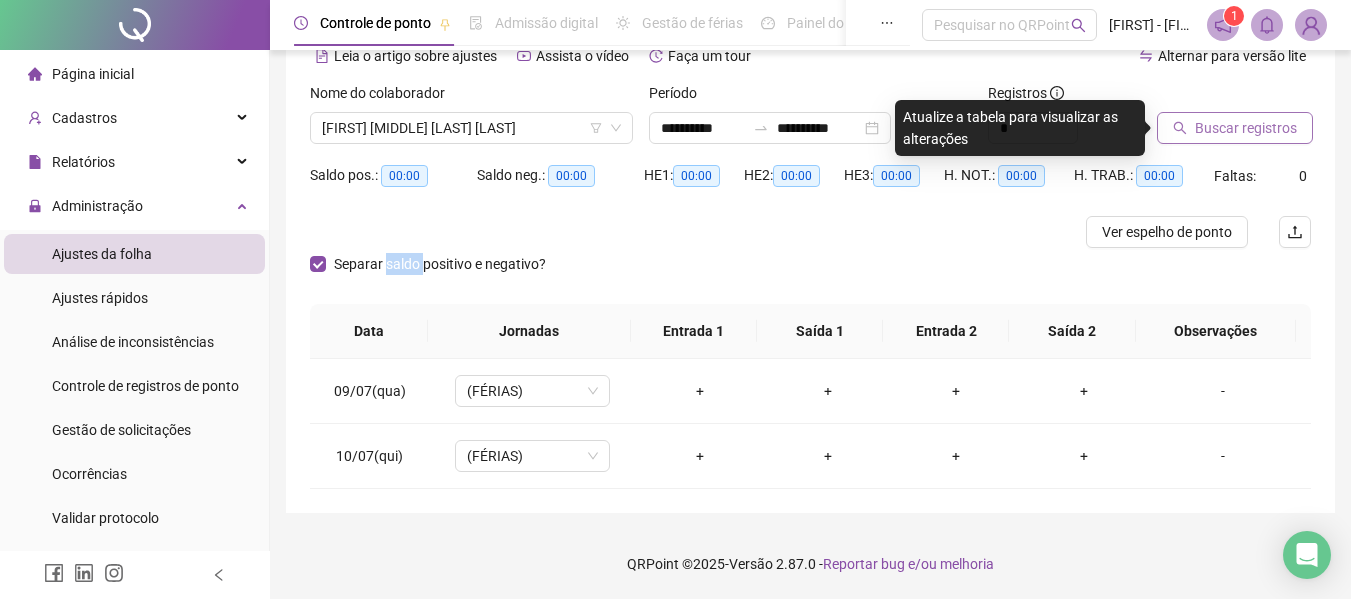 click on "Buscar registros" at bounding box center (1246, 128) 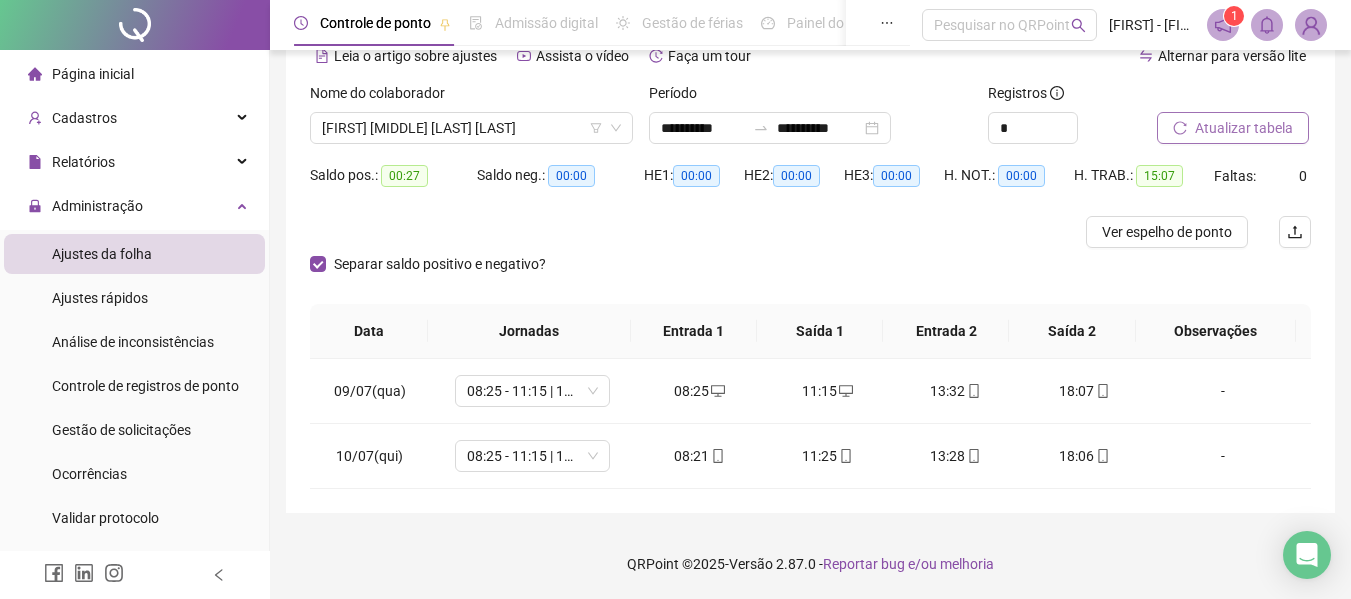 click at bounding box center [685, 232] 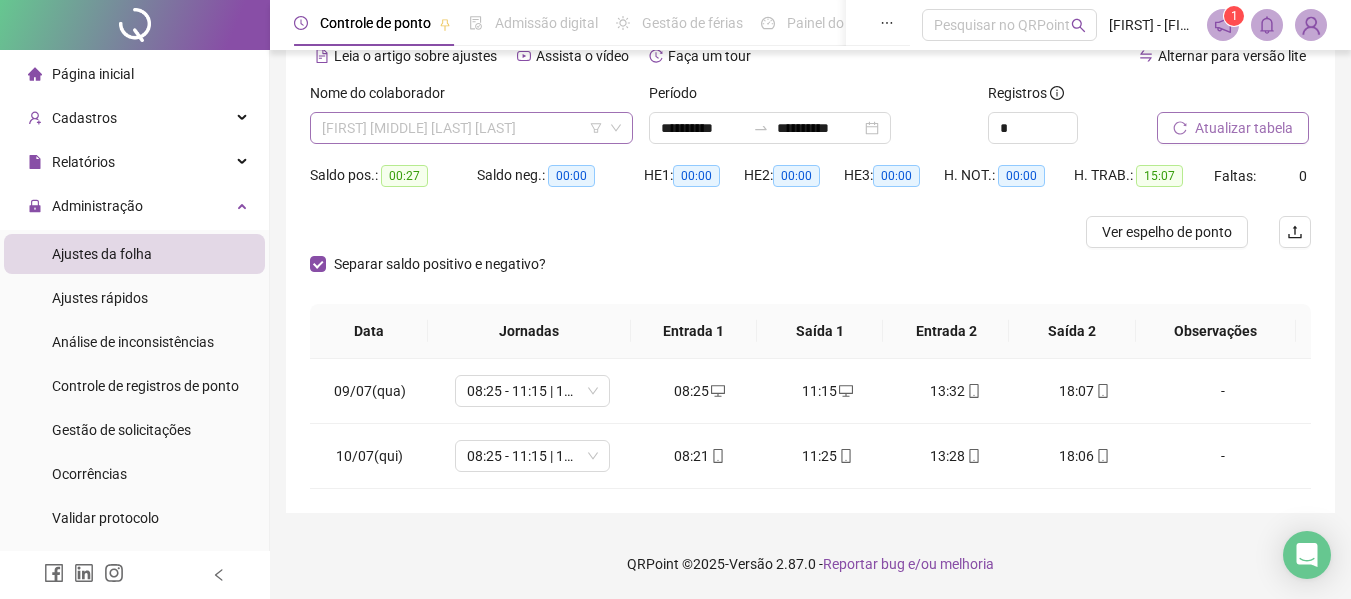 click on "[FIRST] [MIDDLE] [LAST] [LAST]" at bounding box center (471, 128) 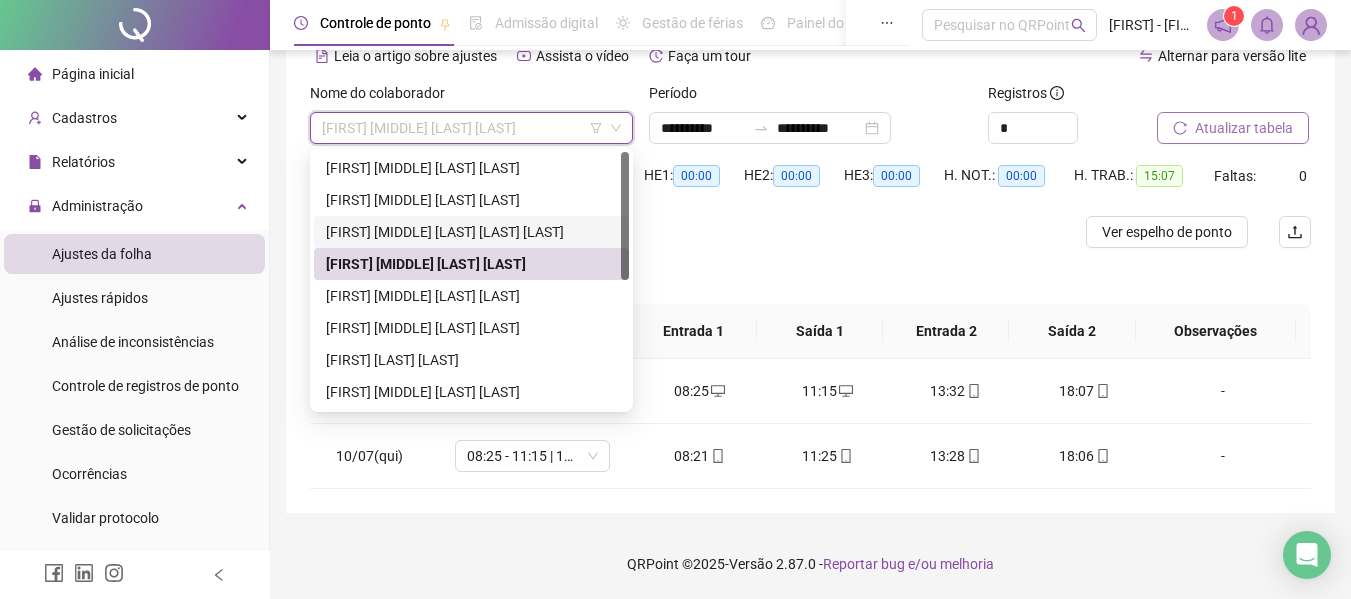 click on "[FIRST] [MIDDLE] [LAST] [LAST] [LAST]" at bounding box center [471, 232] 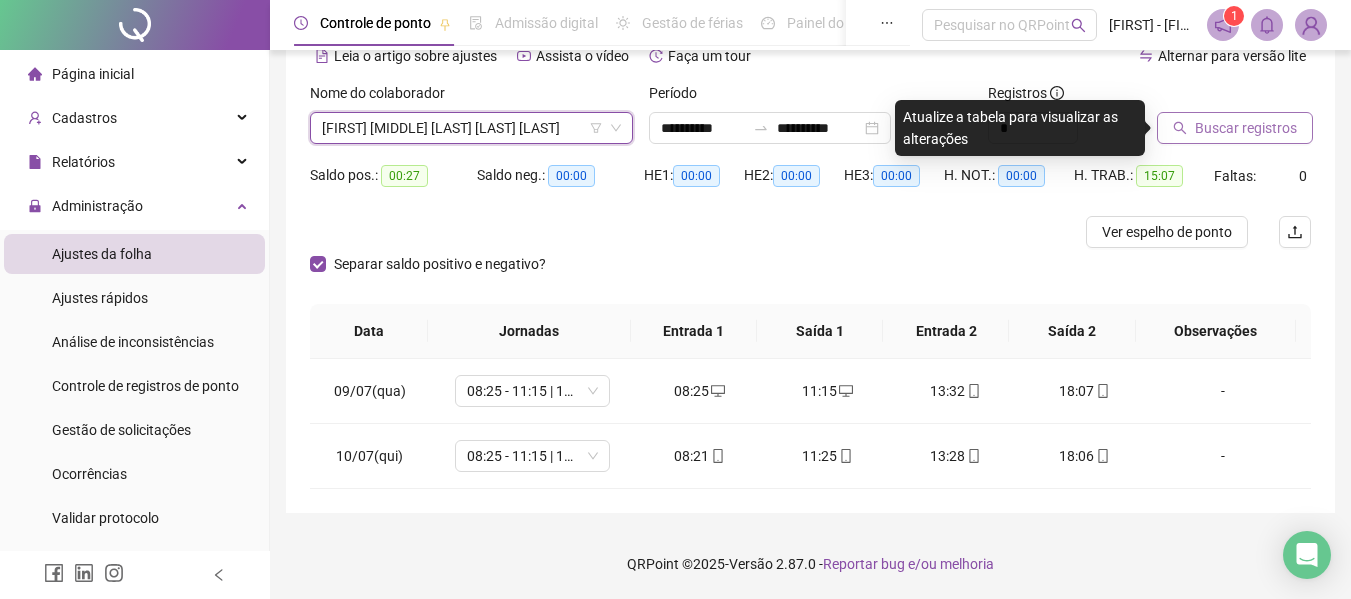 click on "Buscar registros" at bounding box center [1235, 128] 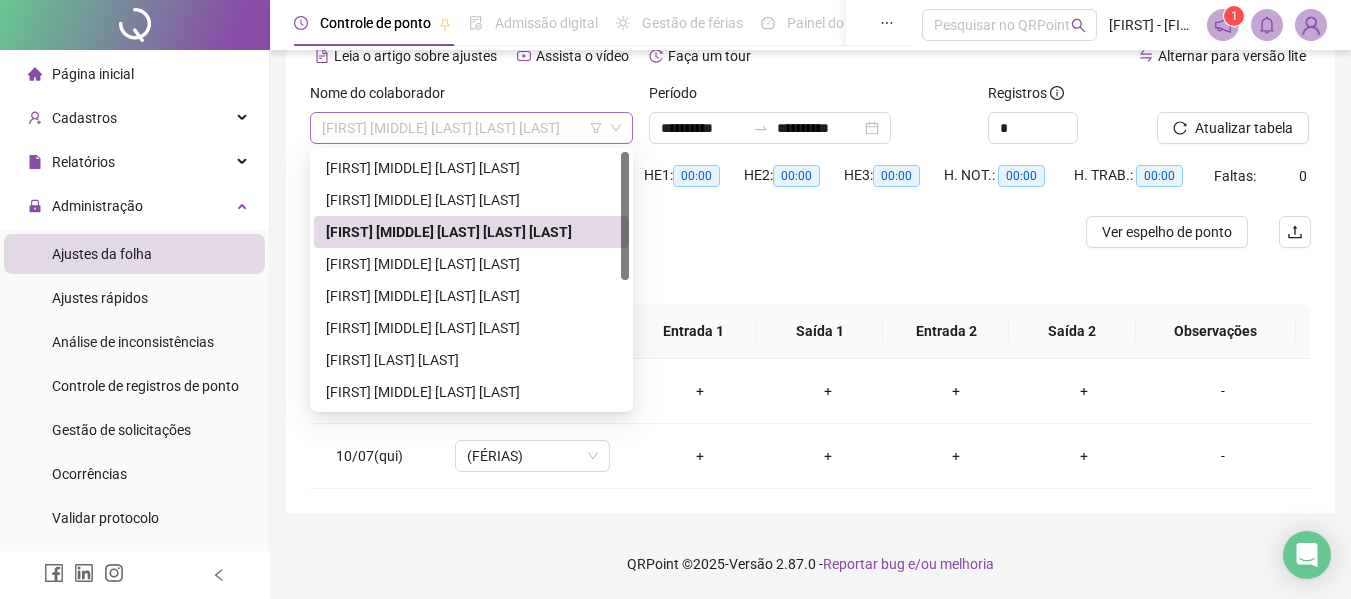 click on "[FIRST] [MIDDLE] [LAST] [LAST] [LAST]" at bounding box center (471, 128) 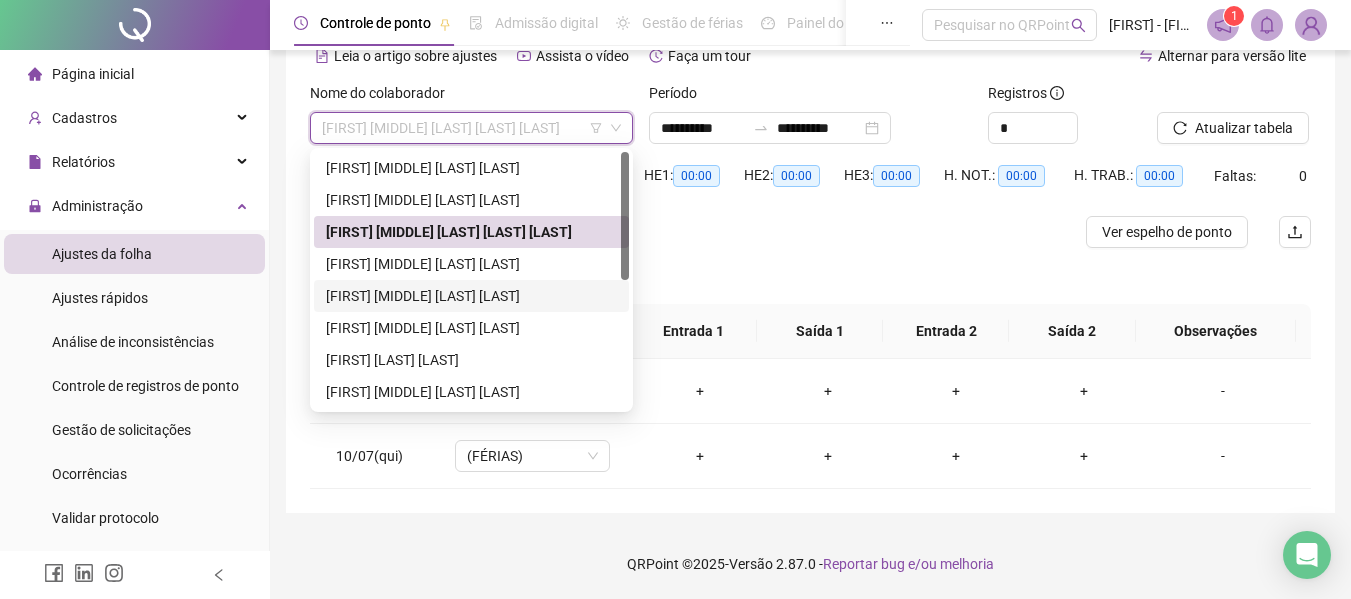 click on "[FIRST] [MIDDLE] [LAST] [LAST]" at bounding box center (471, 296) 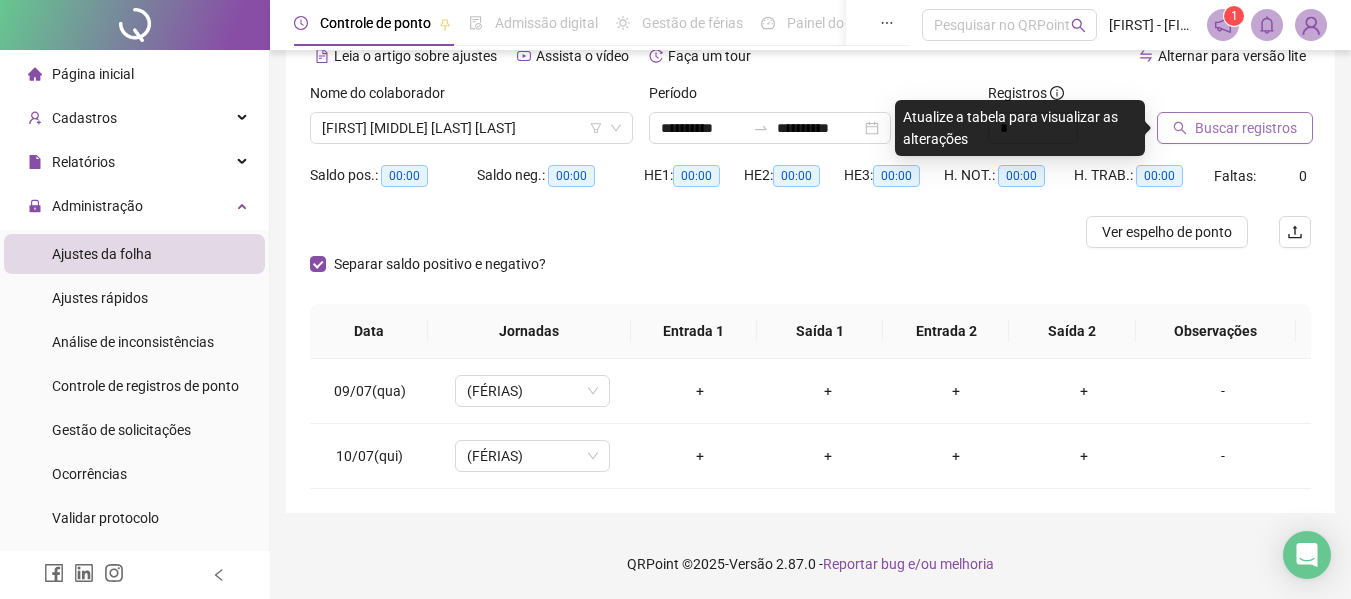 drag, startPoint x: 1267, startPoint y: 132, endPoint x: 1280, endPoint y: 122, distance: 16.40122 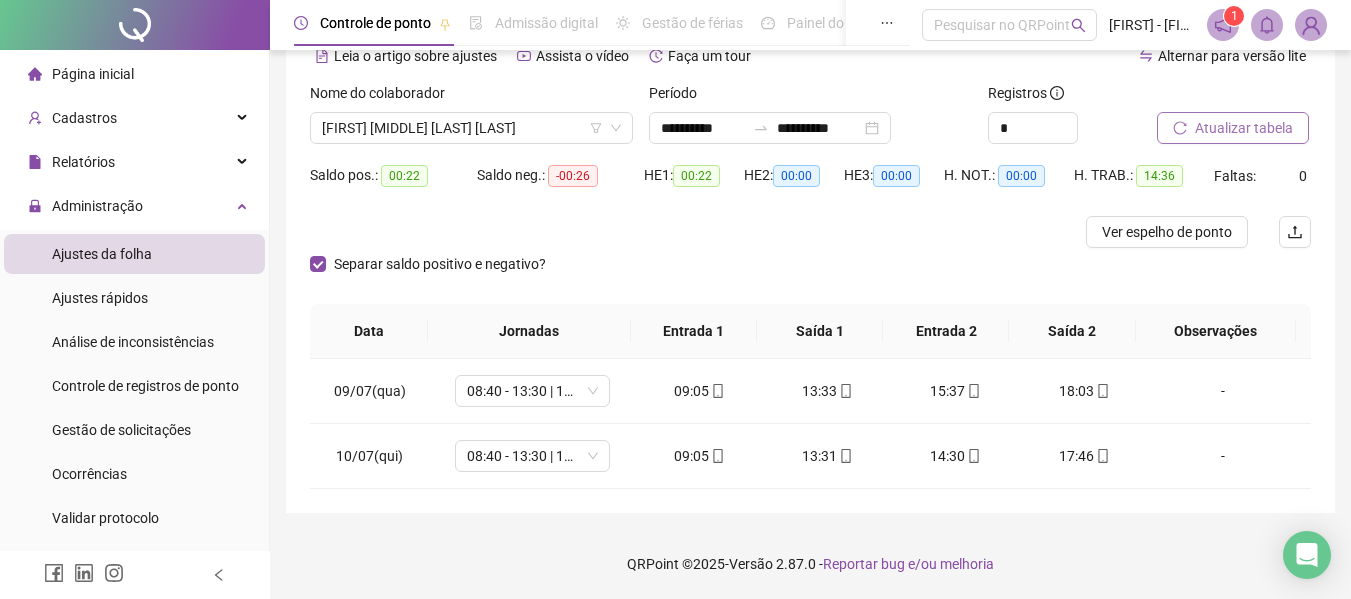 click on "Atualizar tabela" at bounding box center (1233, 128) 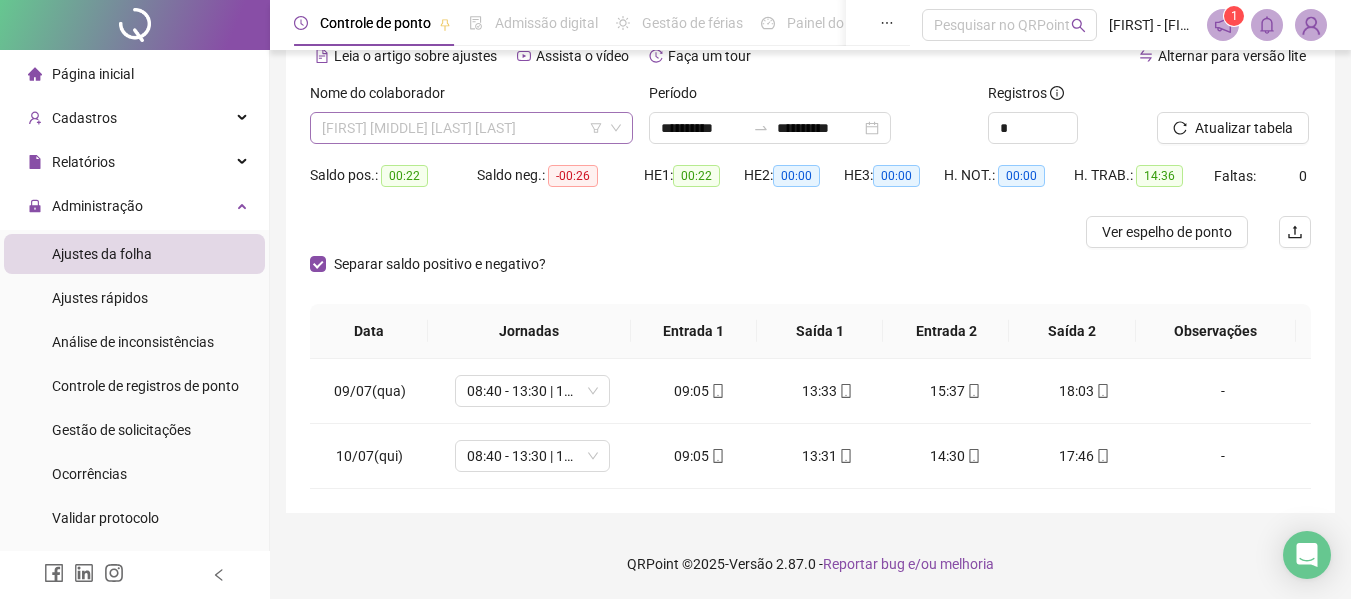 click on "[FIRST] [MIDDLE] [LAST] [LAST]" at bounding box center [471, 128] 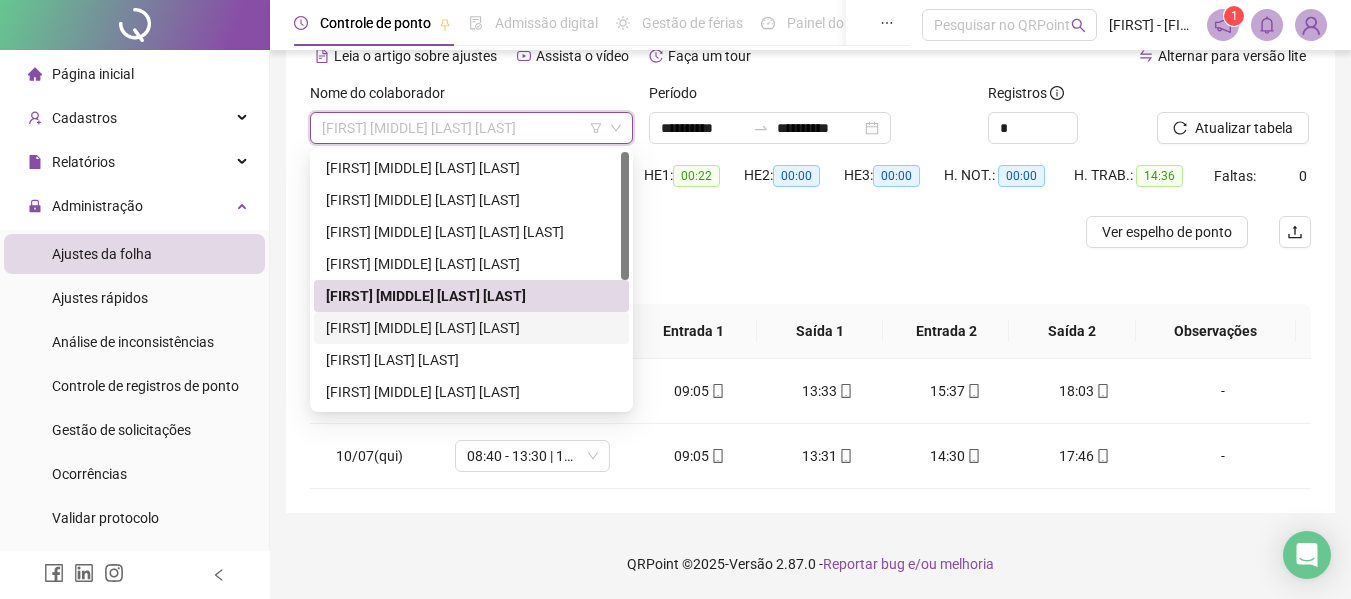 click on "[FIRST] [MIDDLE] [LAST] [LAST]" at bounding box center (471, 328) 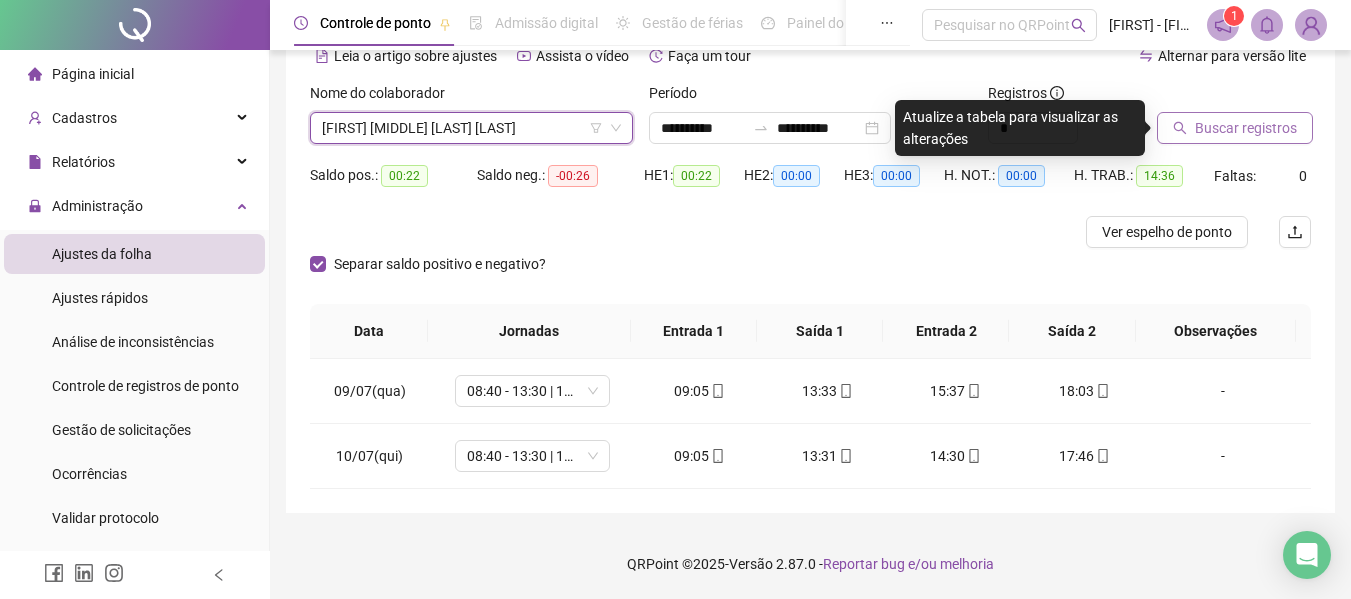 click on "Buscar registros" at bounding box center [1235, 128] 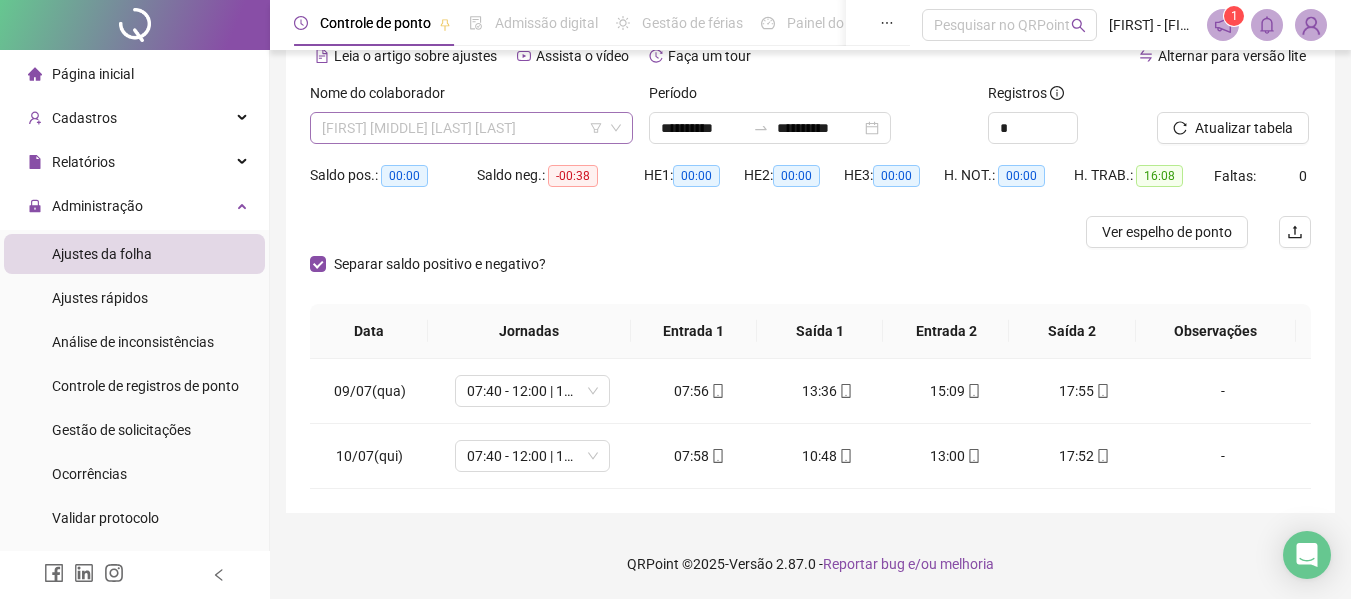 click on "[FIRST] [MIDDLE] [LAST] [LAST]" at bounding box center (471, 128) 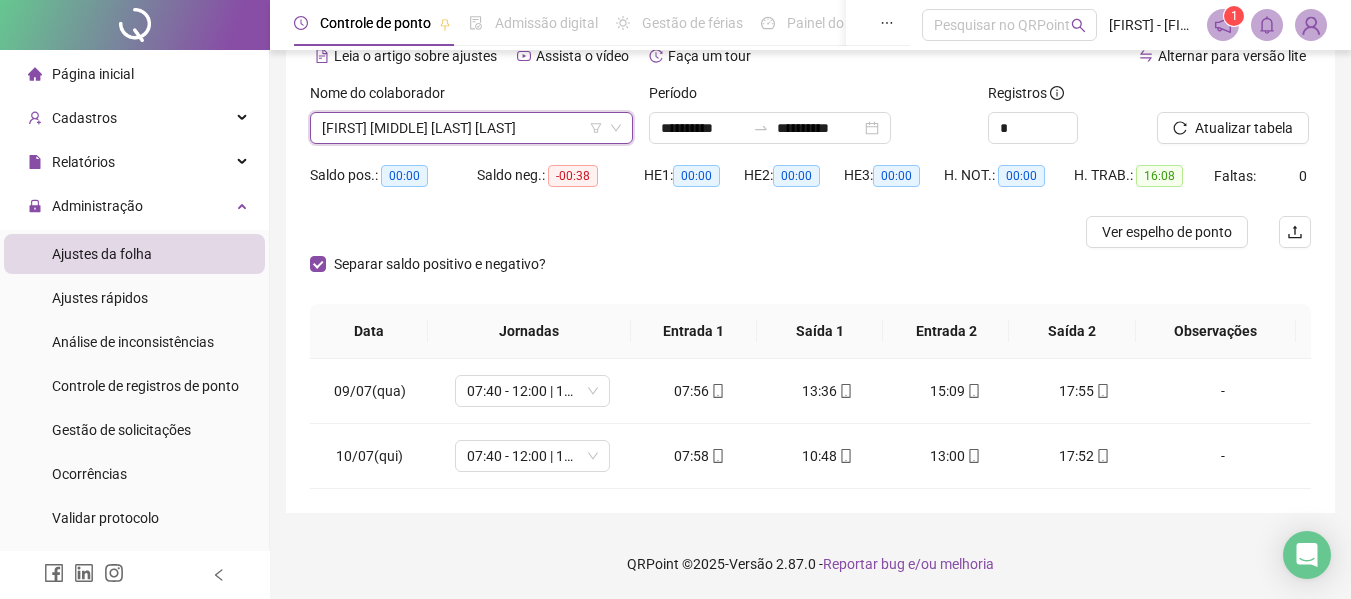 click on "Separar saldo positivo e negativo?" at bounding box center [810, 276] 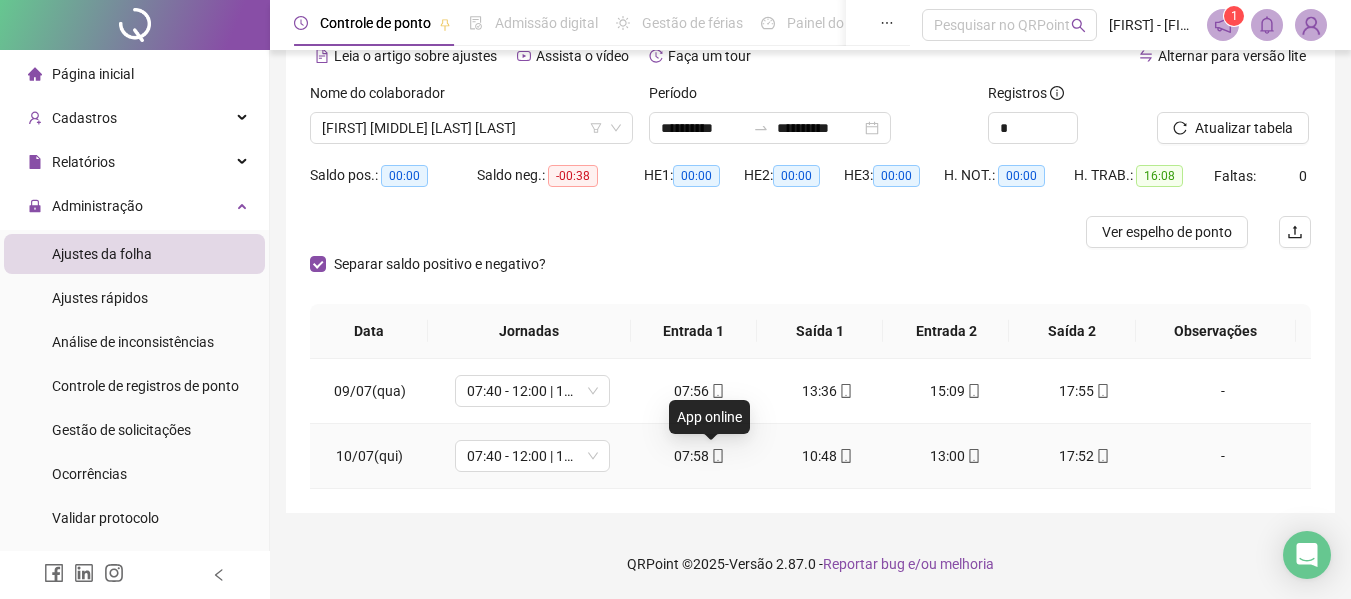 click 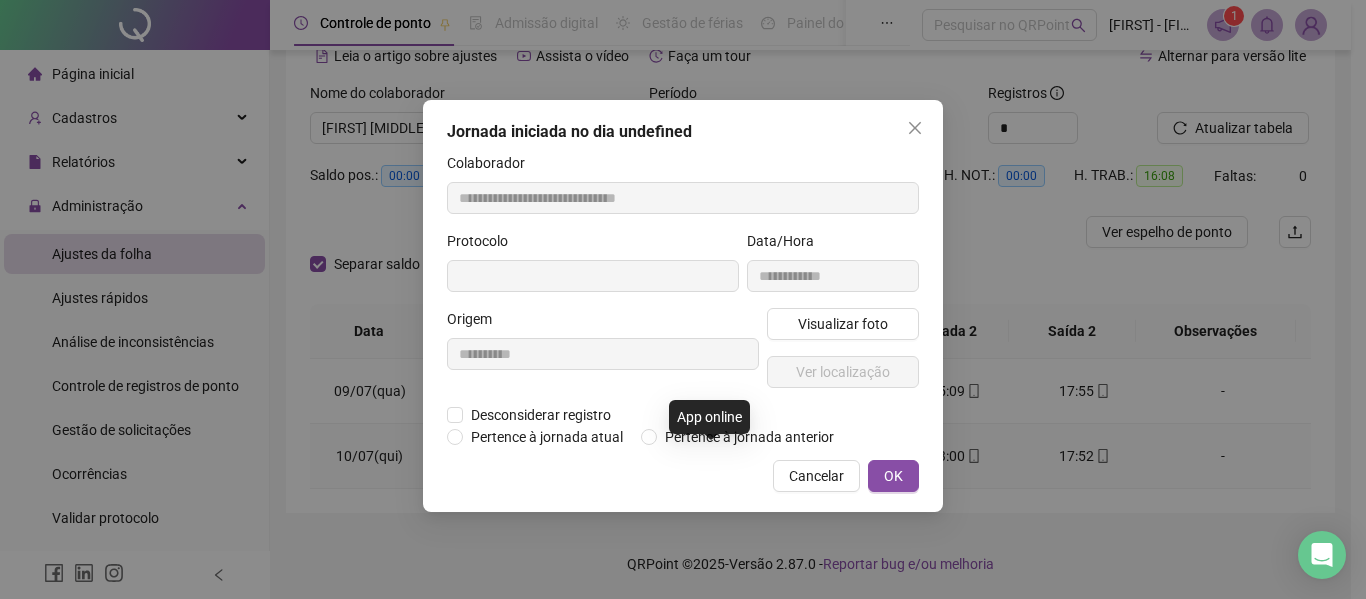 type on "**********" 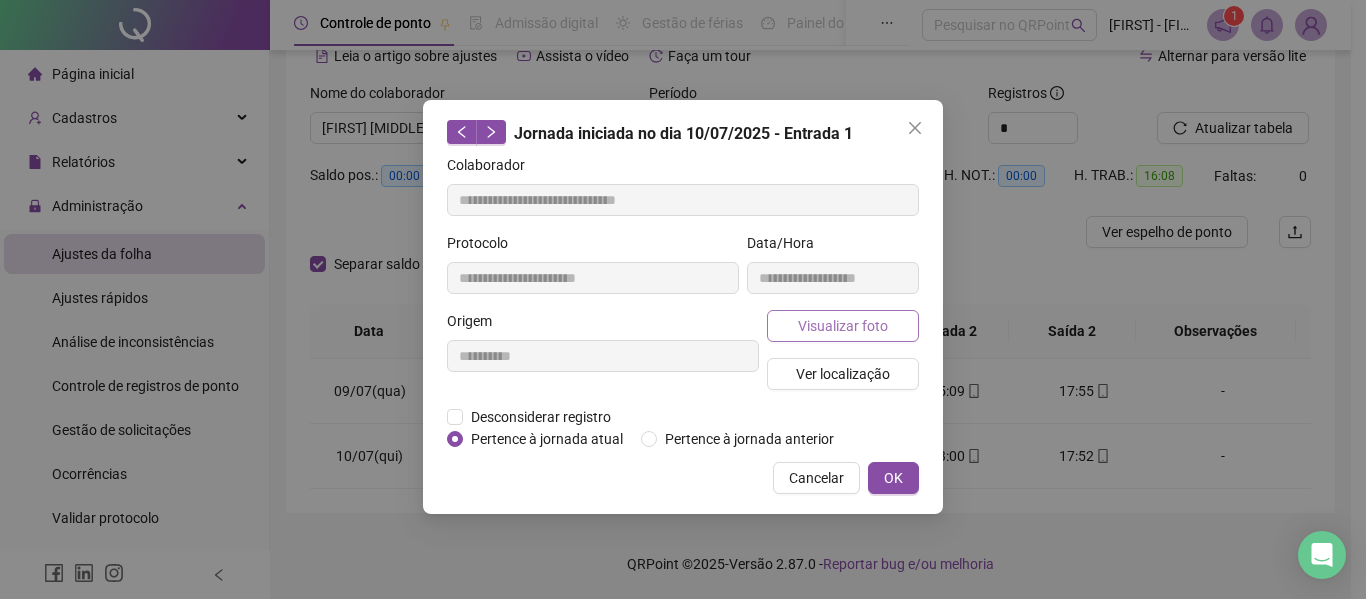 click on "Visualizar foto" at bounding box center [843, 326] 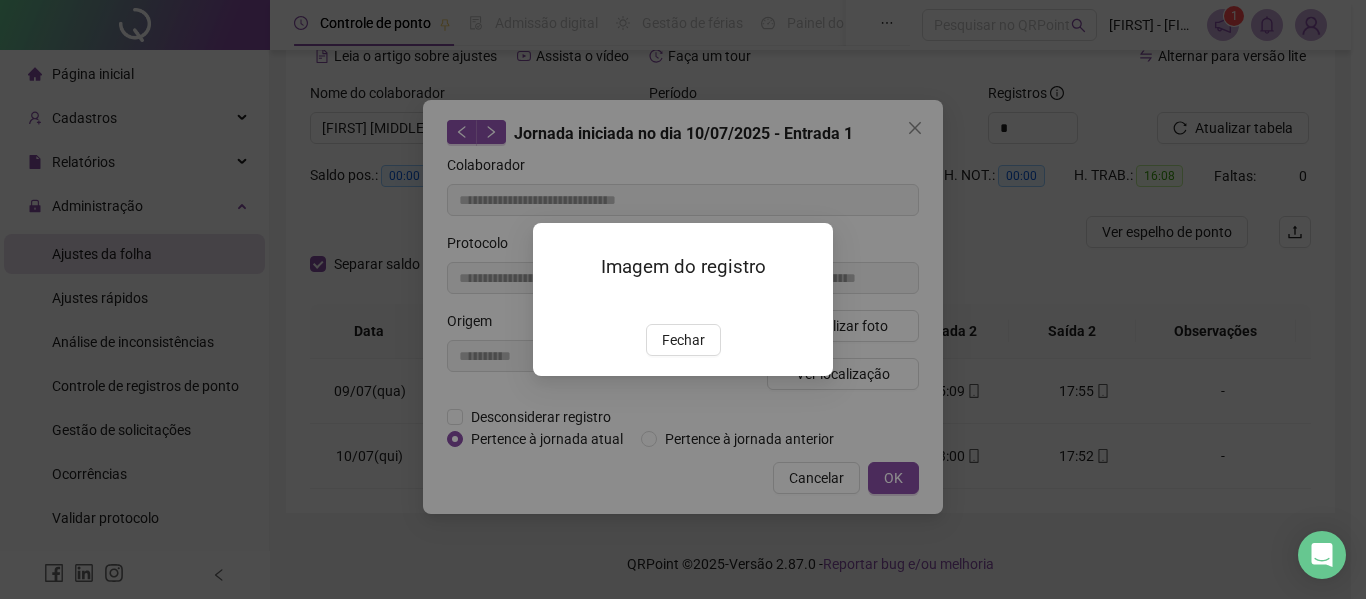 drag, startPoint x: 666, startPoint y: 451, endPoint x: 671, endPoint y: 473, distance: 22.561028 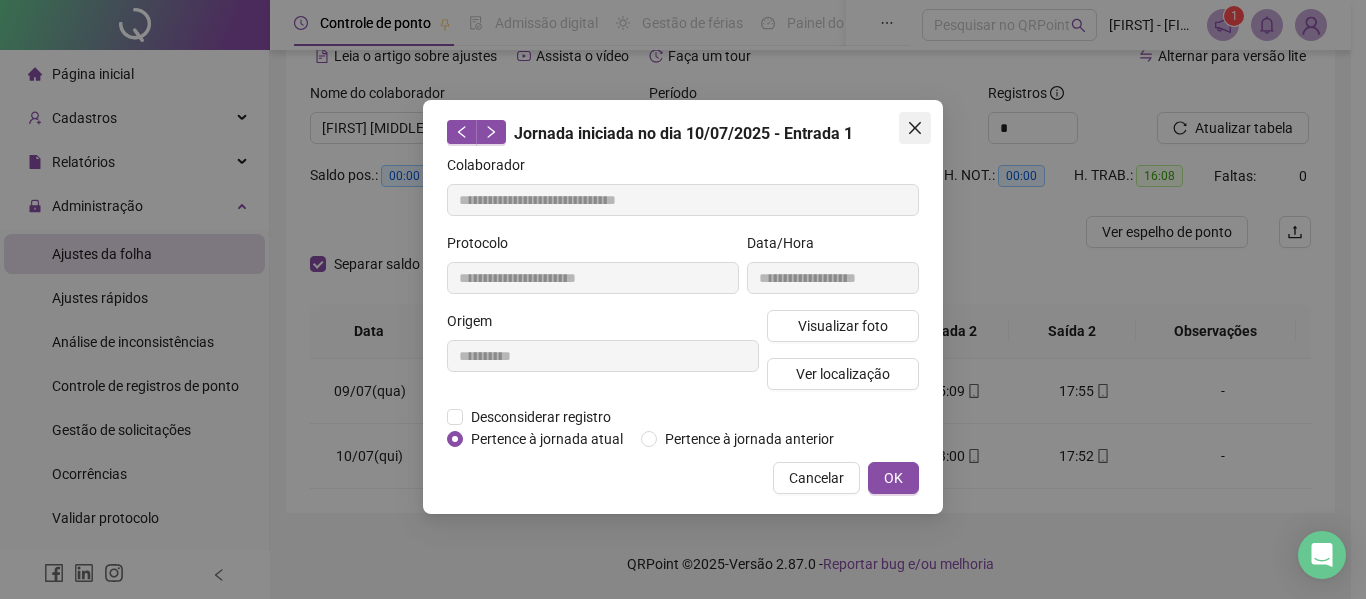 click 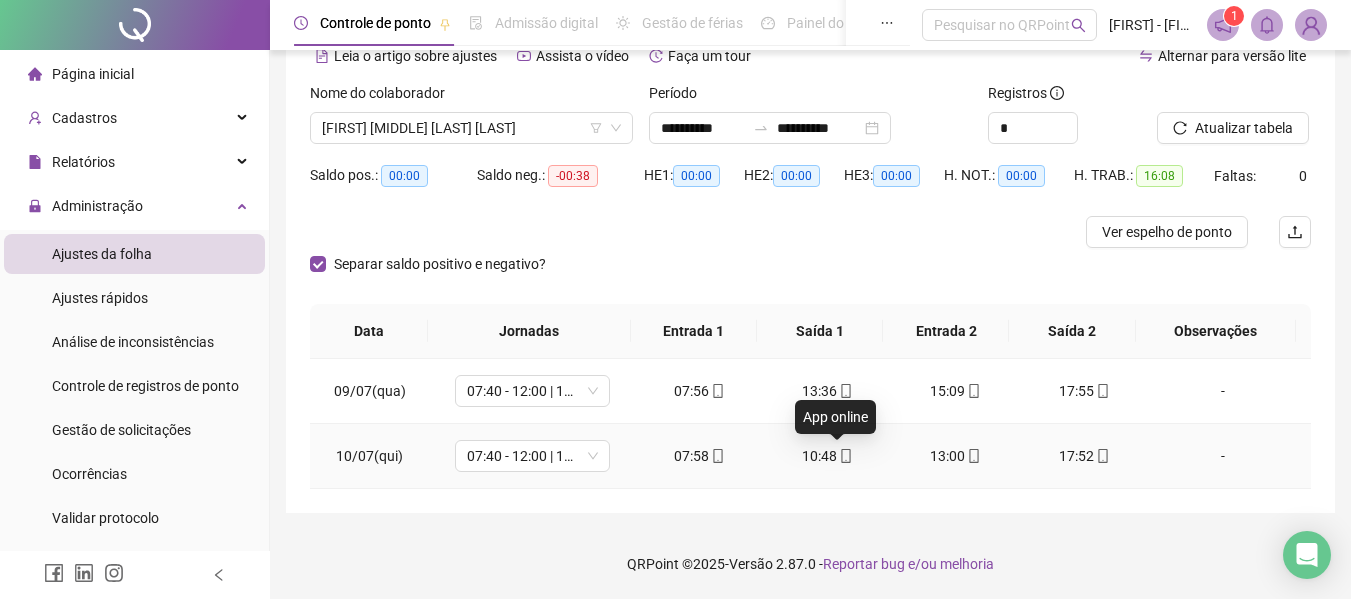 click 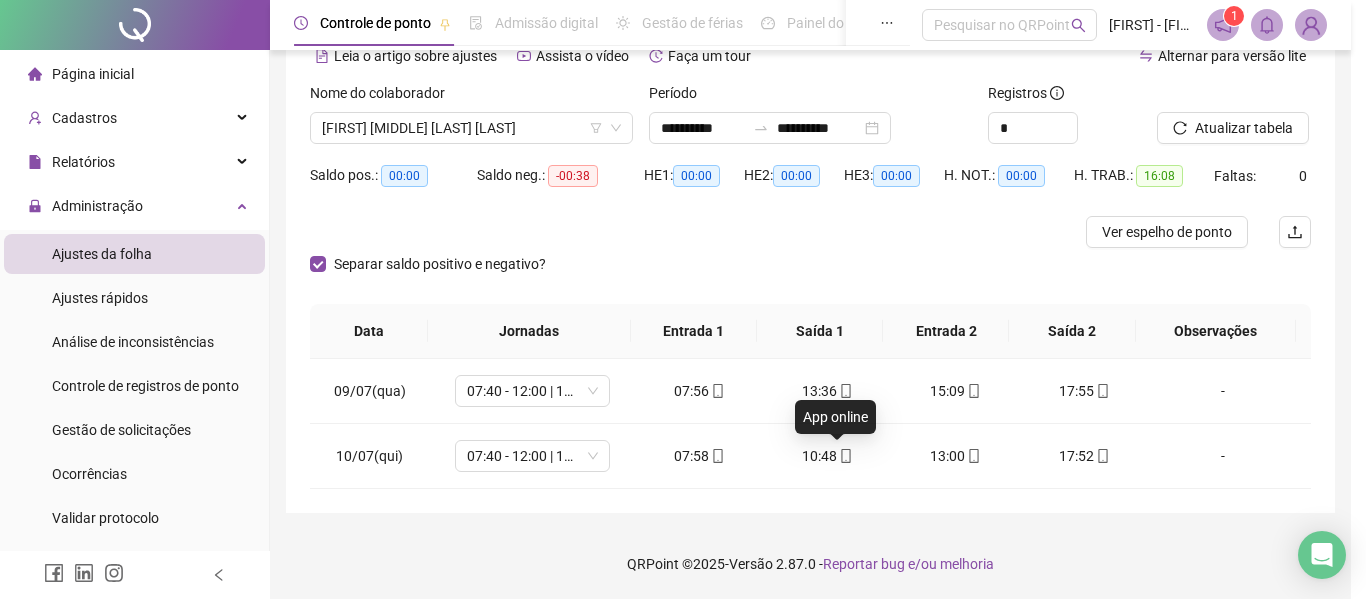 type on "**********" 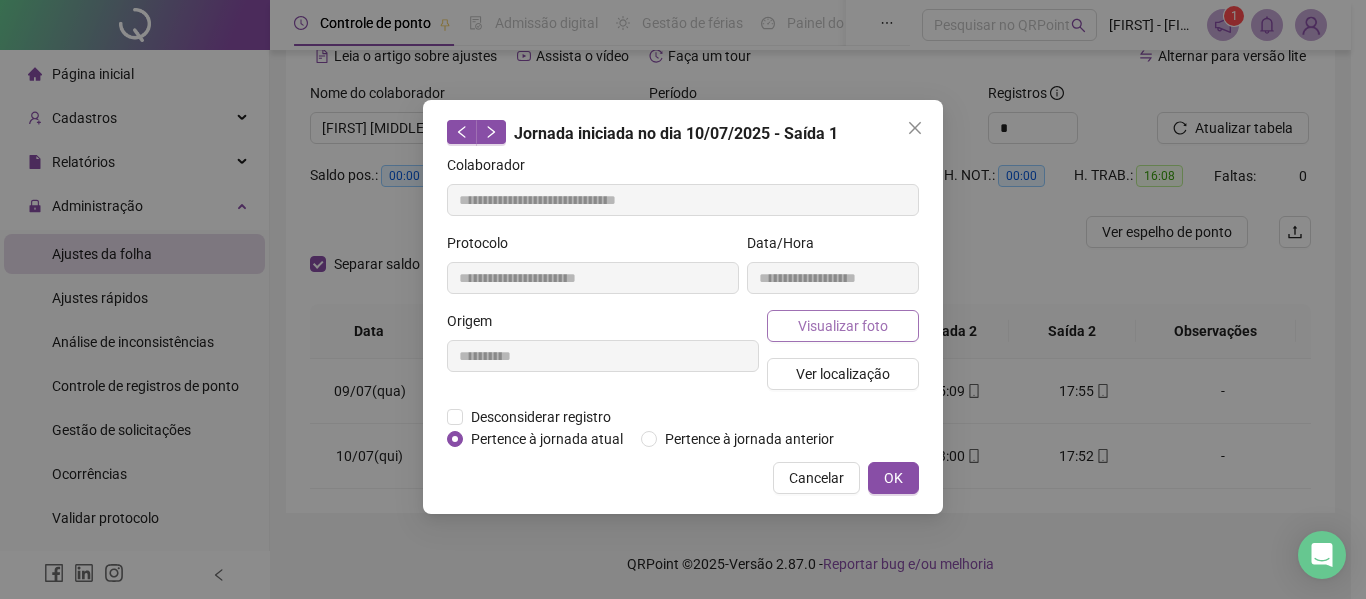 click on "Visualizar foto" at bounding box center (843, 326) 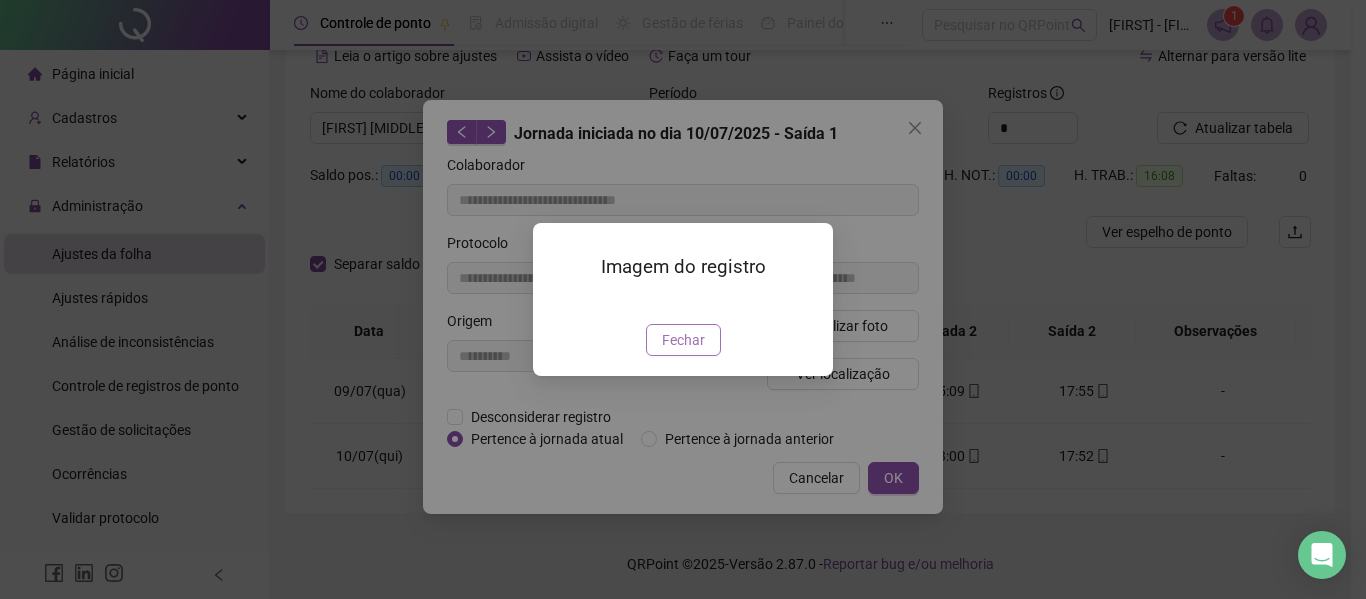 drag, startPoint x: 682, startPoint y: 471, endPoint x: 685, endPoint y: 454, distance: 17.262676 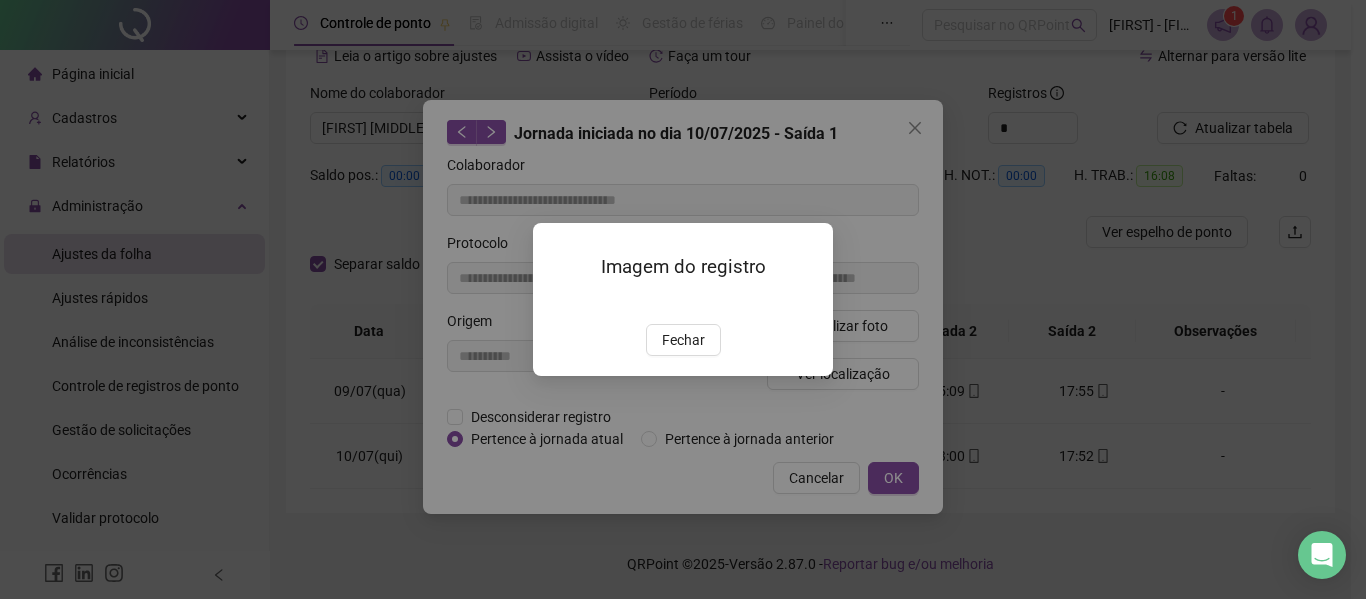 click on "Fechar" at bounding box center (683, 340) 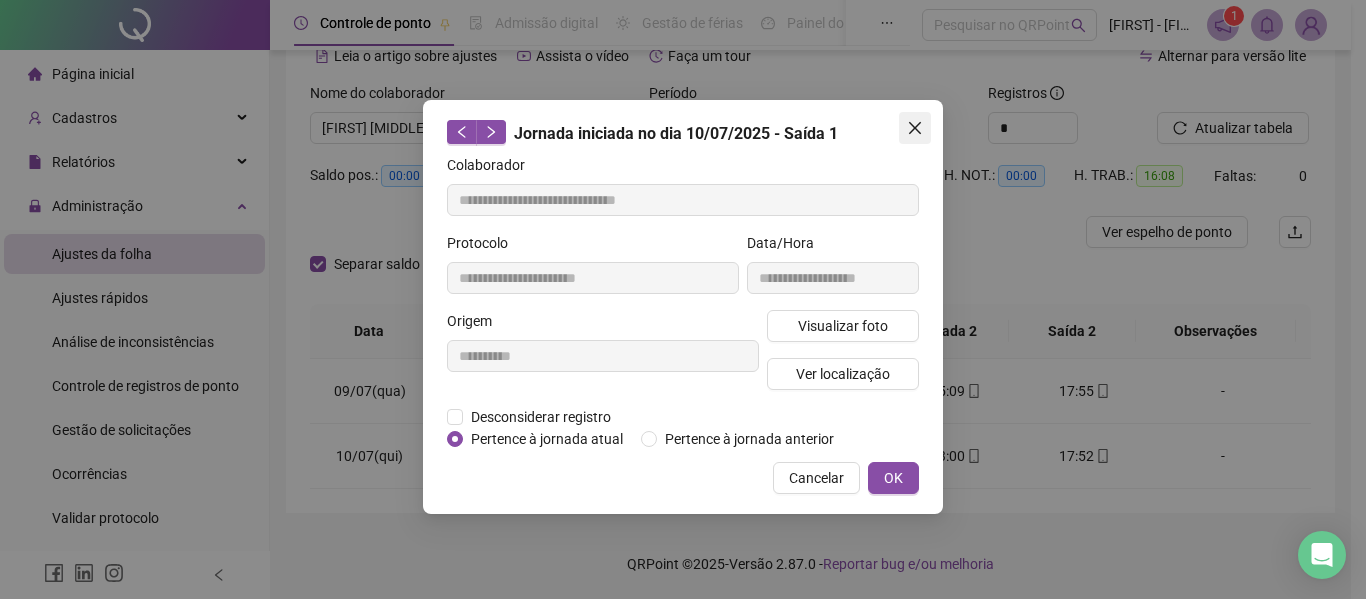click at bounding box center (915, 128) 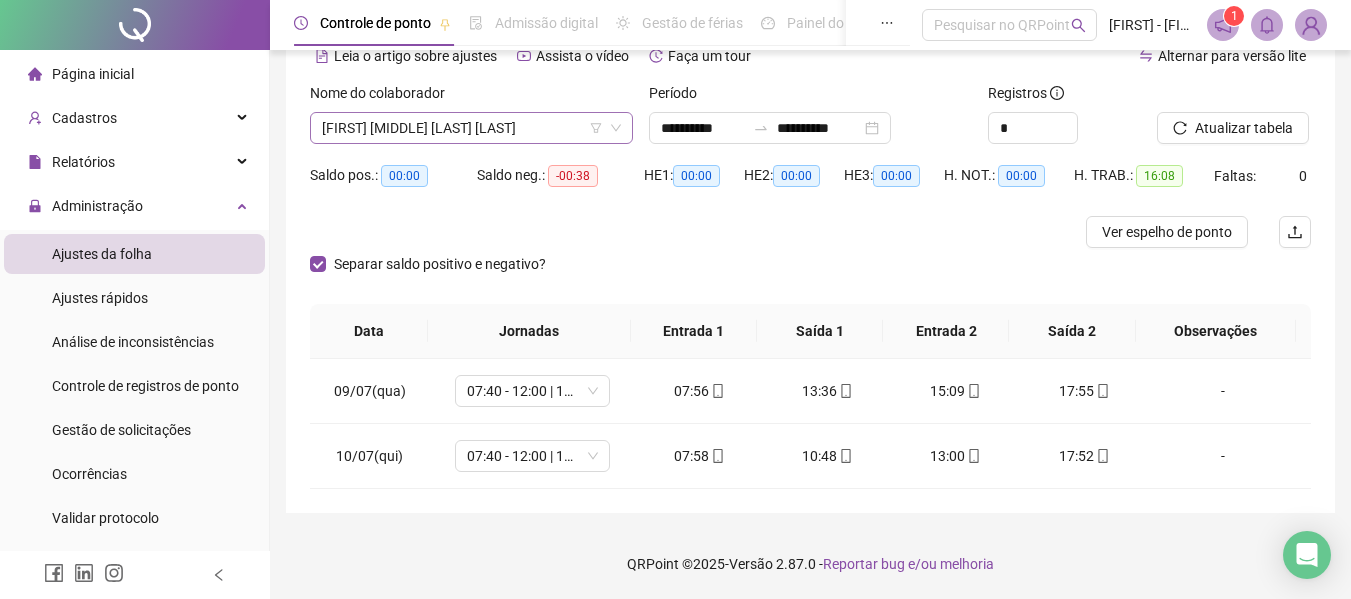 click on "[FIRST] [MIDDLE] [LAST] [LAST]" at bounding box center (471, 128) 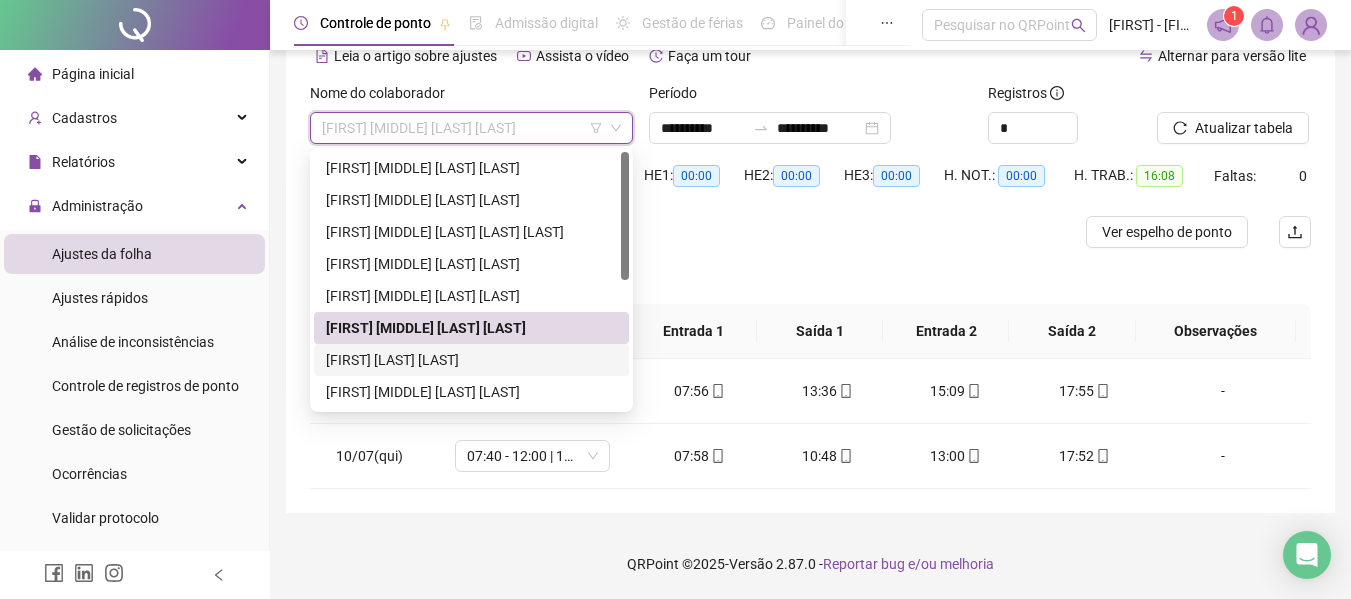 click on "[FIRST] [LAST] [LAST]" at bounding box center [471, 360] 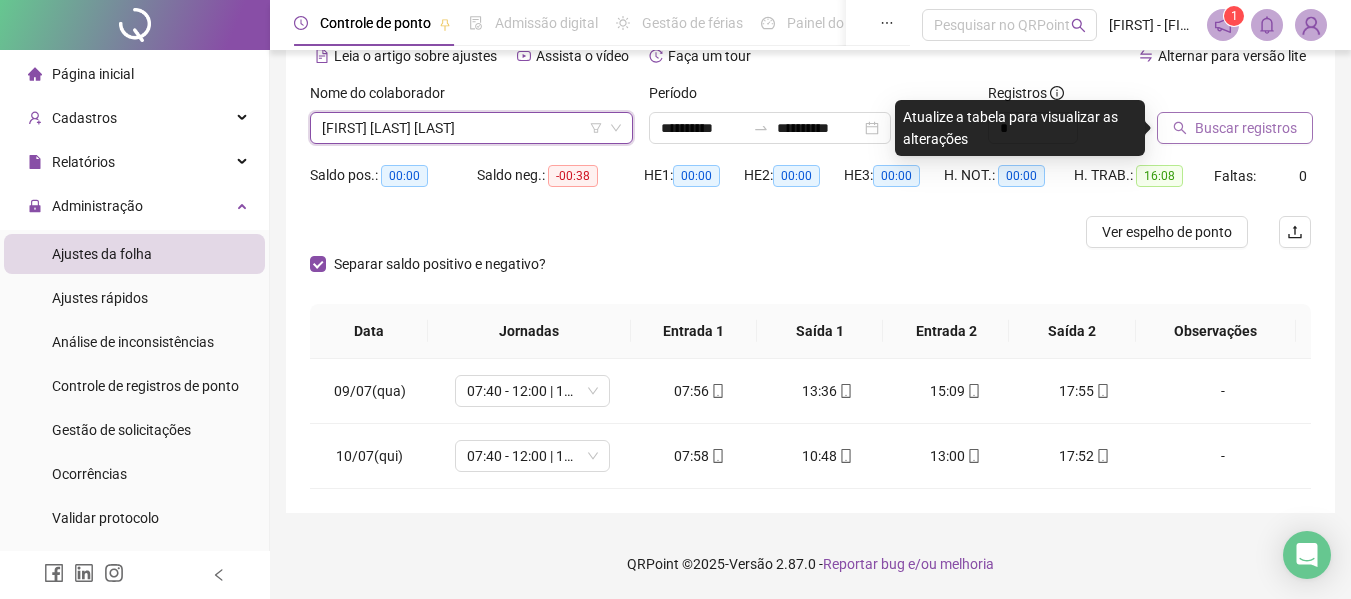click 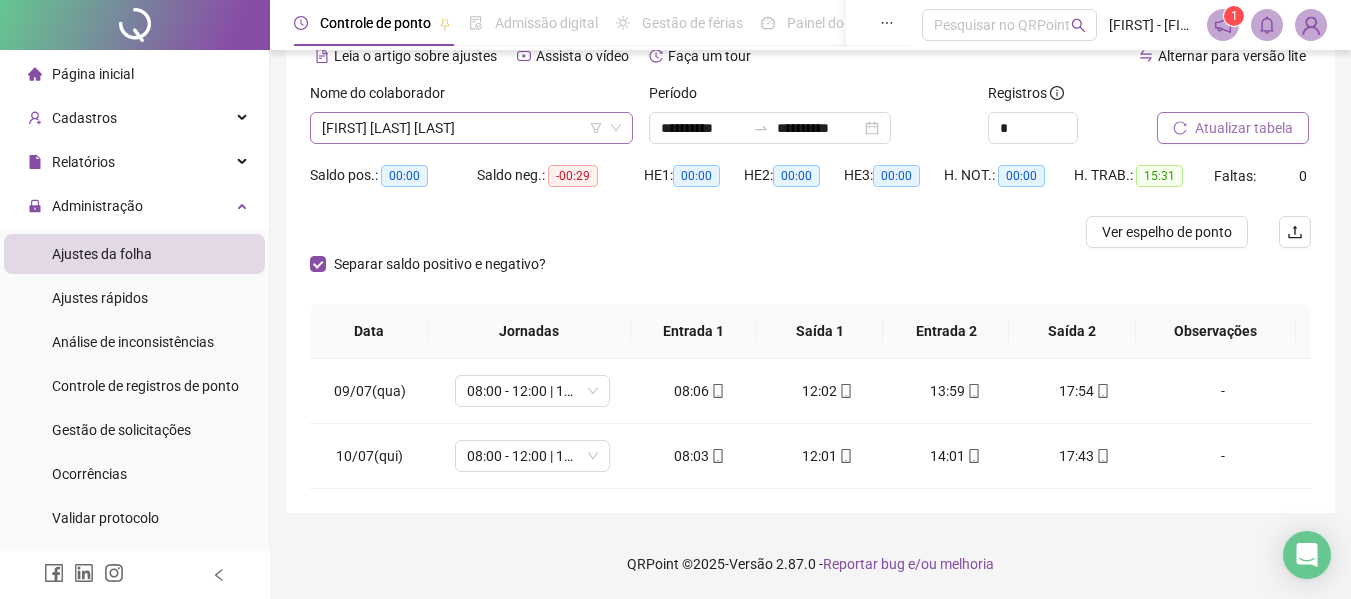 click on "[FIRST] [LAST] [LAST]" at bounding box center [471, 128] 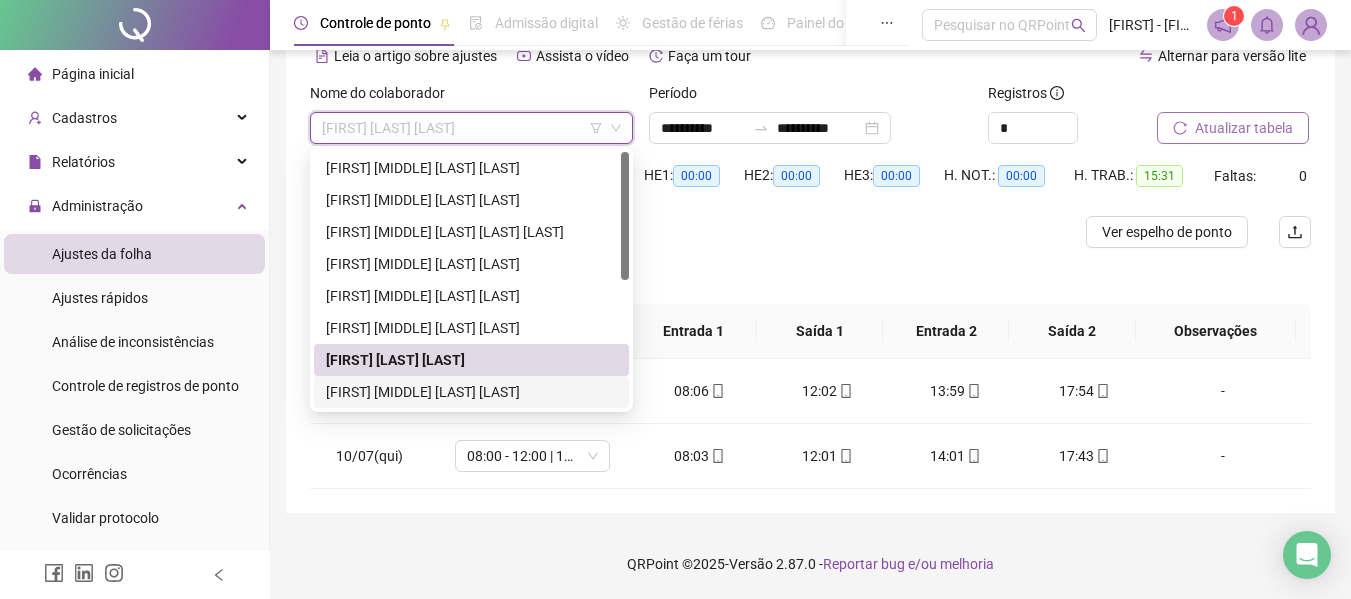 click on "[FIRST] [MIDDLE] [LAST] [LAST]" at bounding box center [471, 392] 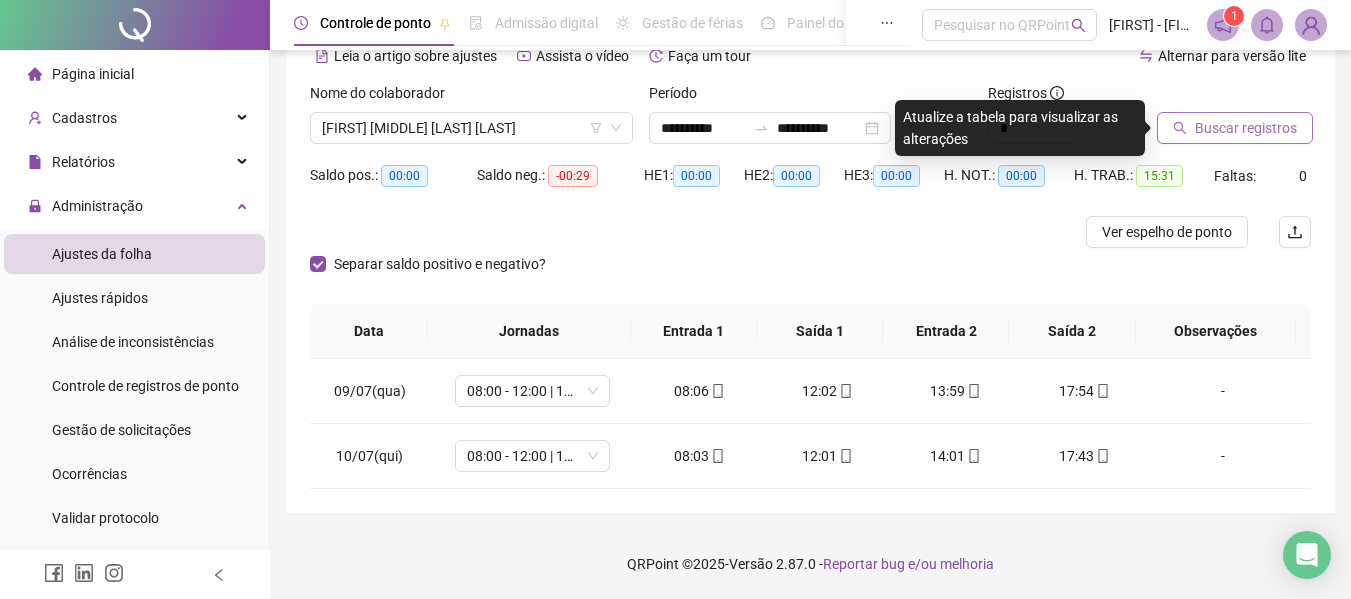click on "Buscar registros" at bounding box center [1235, 128] 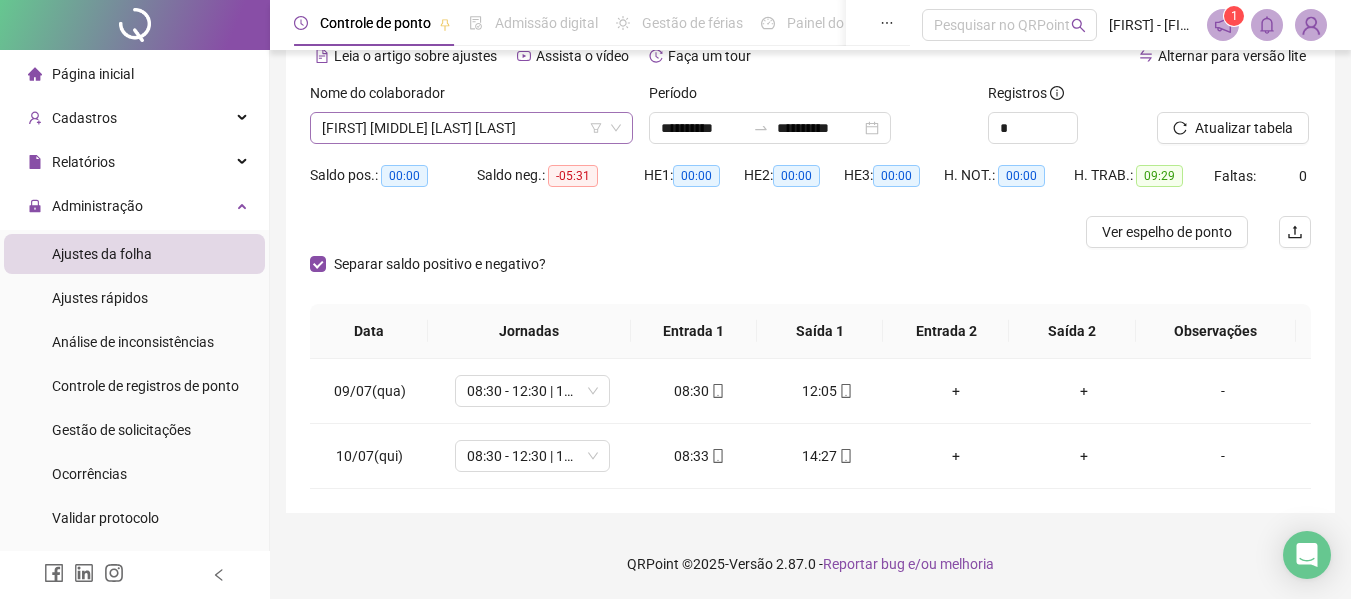 click on "[FIRST] [MIDDLE] [LAST] [LAST]" at bounding box center [471, 128] 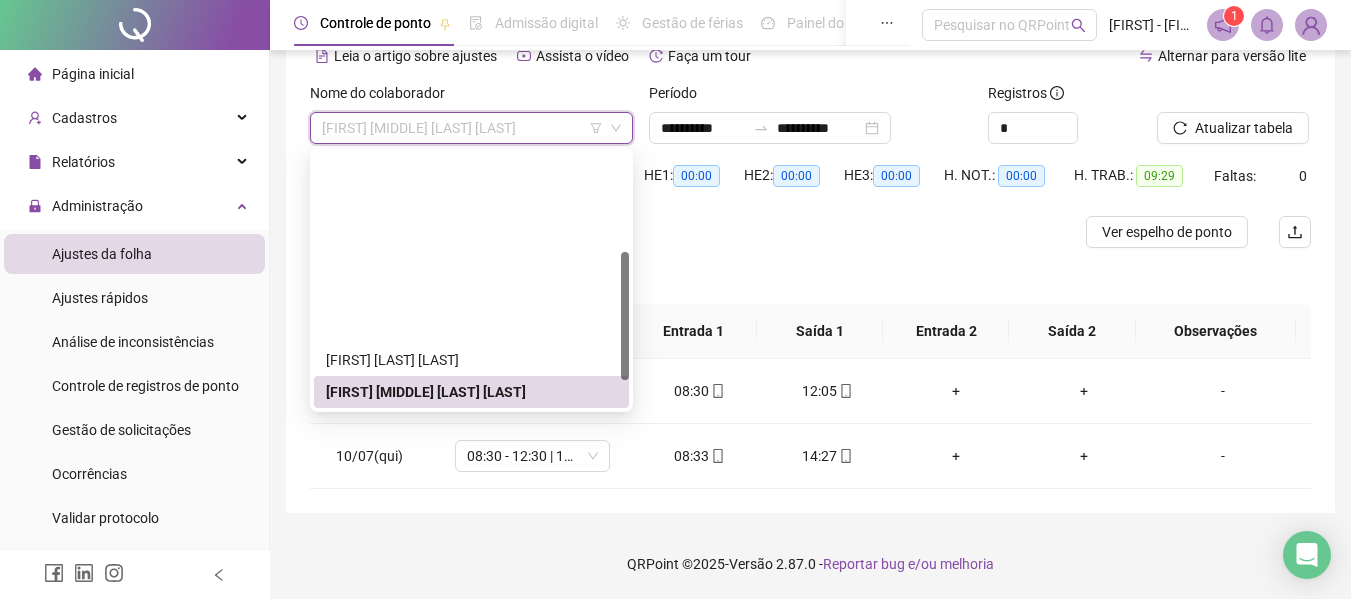scroll, scrollTop: 200, scrollLeft: 0, axis: vertical 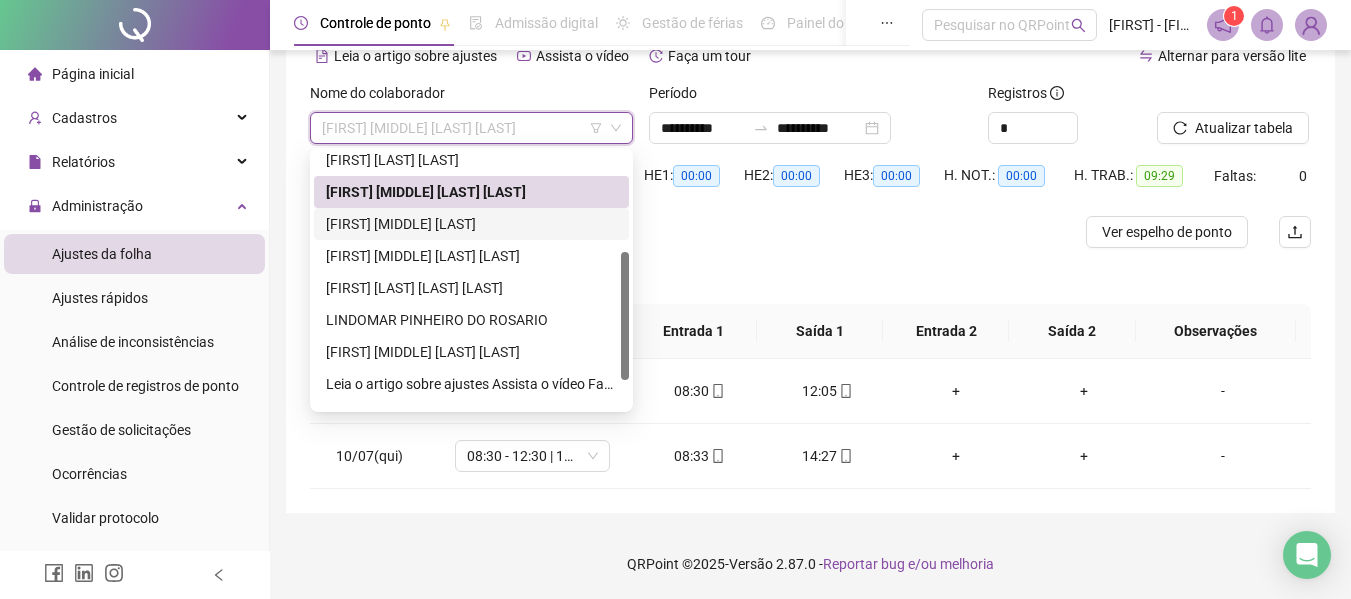 click on "[FIRST] [MIDDLE] [LAST]" at bounding box center [471, 224] 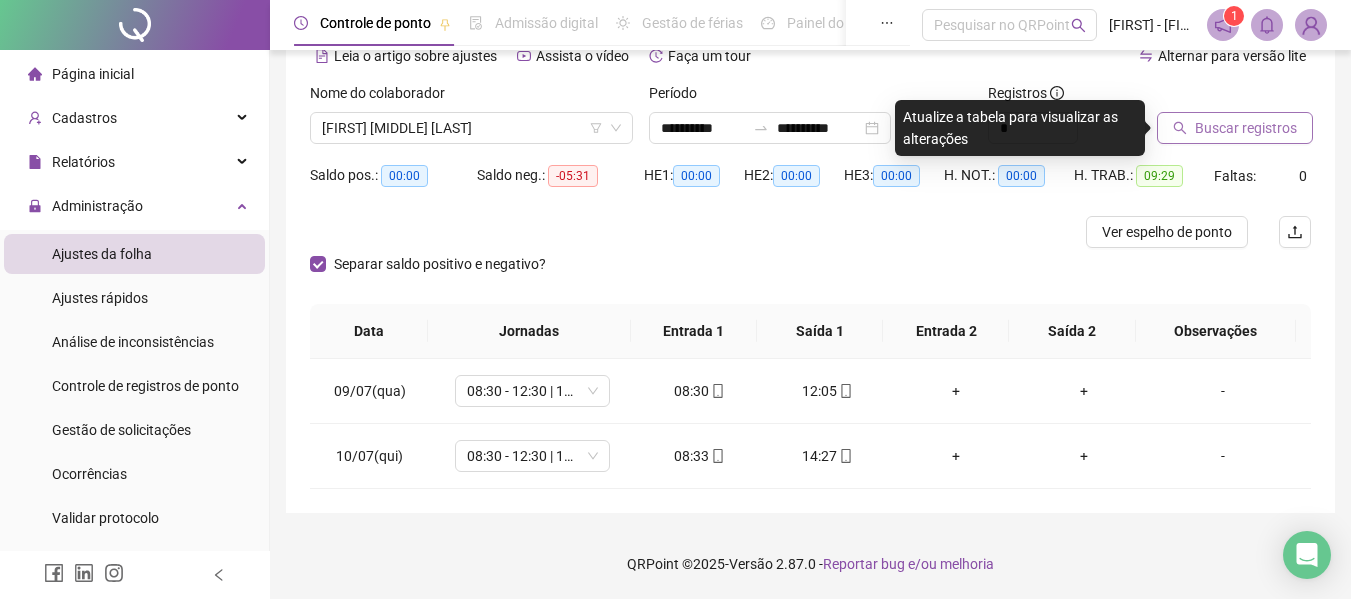 click on "Buscar registros" at bounding box center (1246, 128) 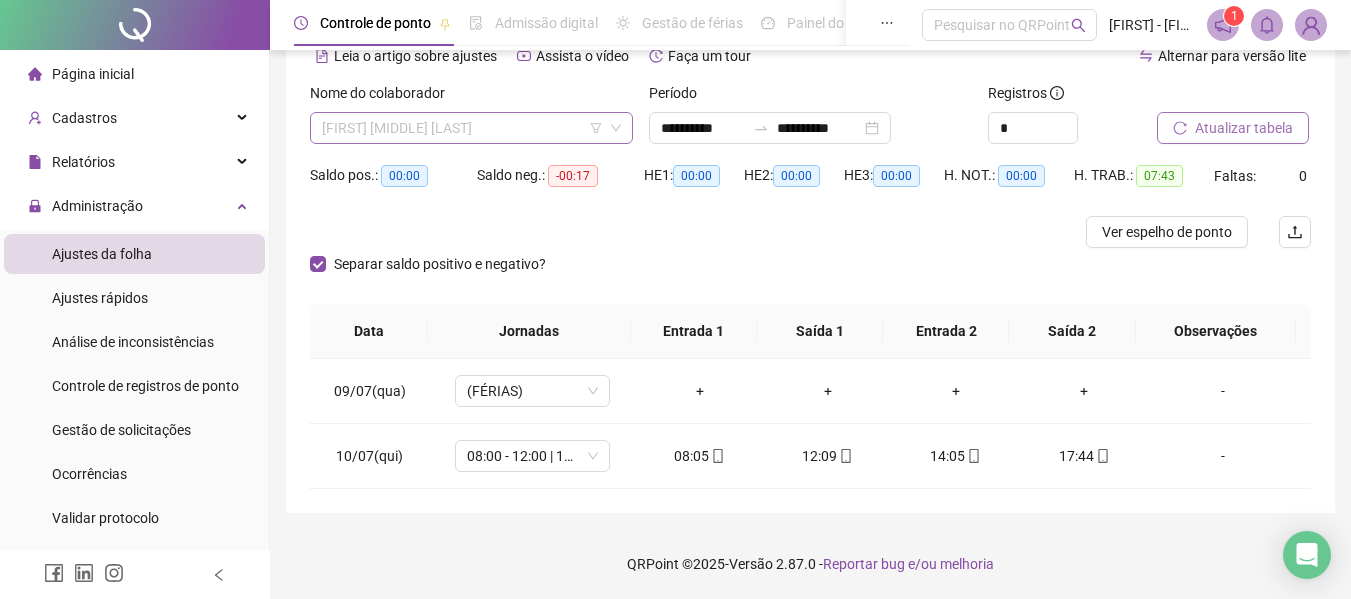 click on "[FIRST] [MIDDLE] [LAST]" at bounding box center (471, 128) 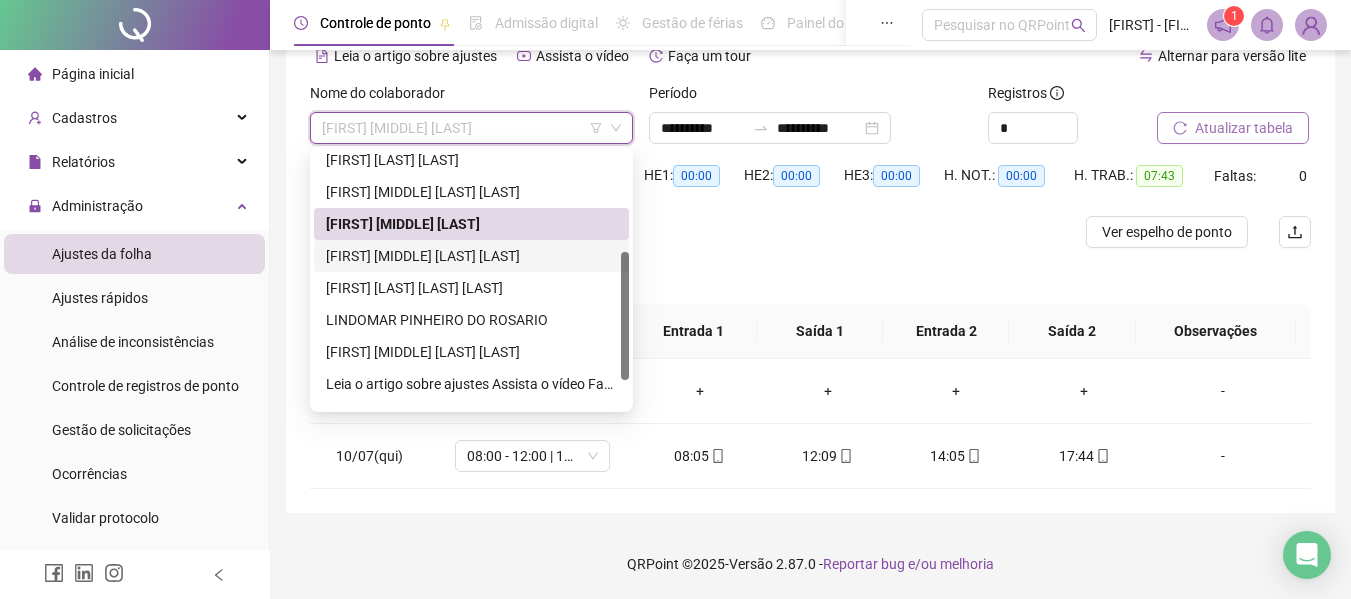 click on "[FIRST] [MIDDLE] [LAST] [LAST]" at bounding box center (471, 256) 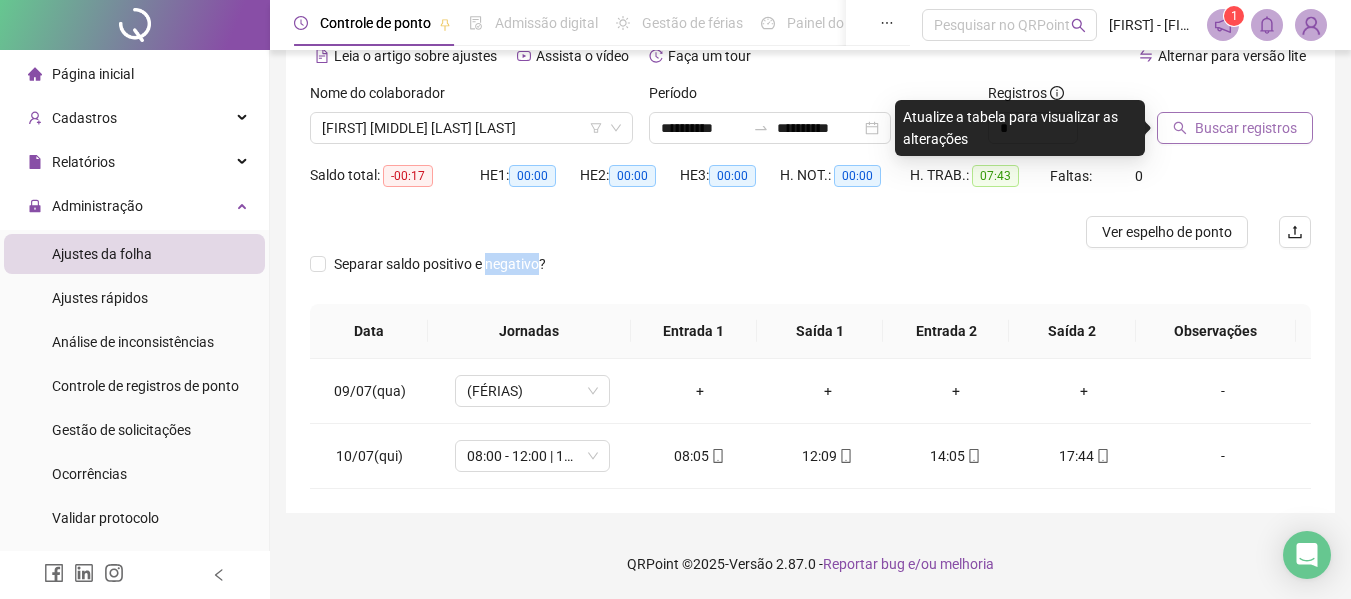 click on "Buscar registros" at bounding box center [1246, 128] 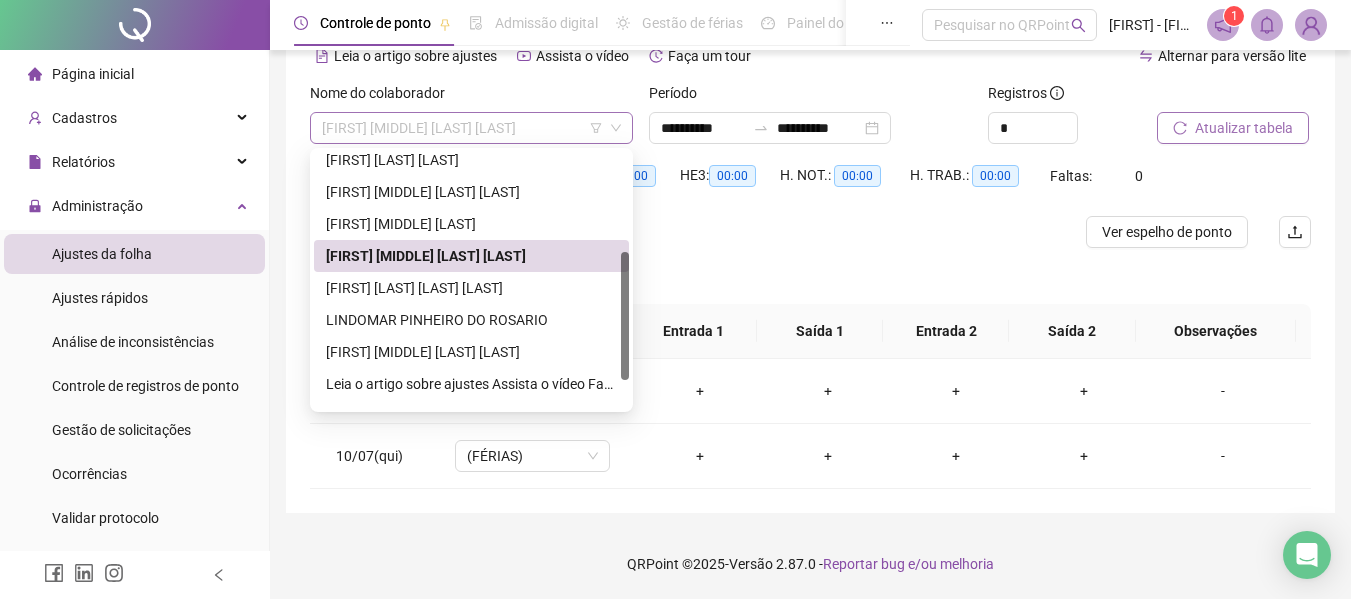 click on "[FIRST] [MIDDLE] [LAST] [LAST]" at bounding box center [471, 128] 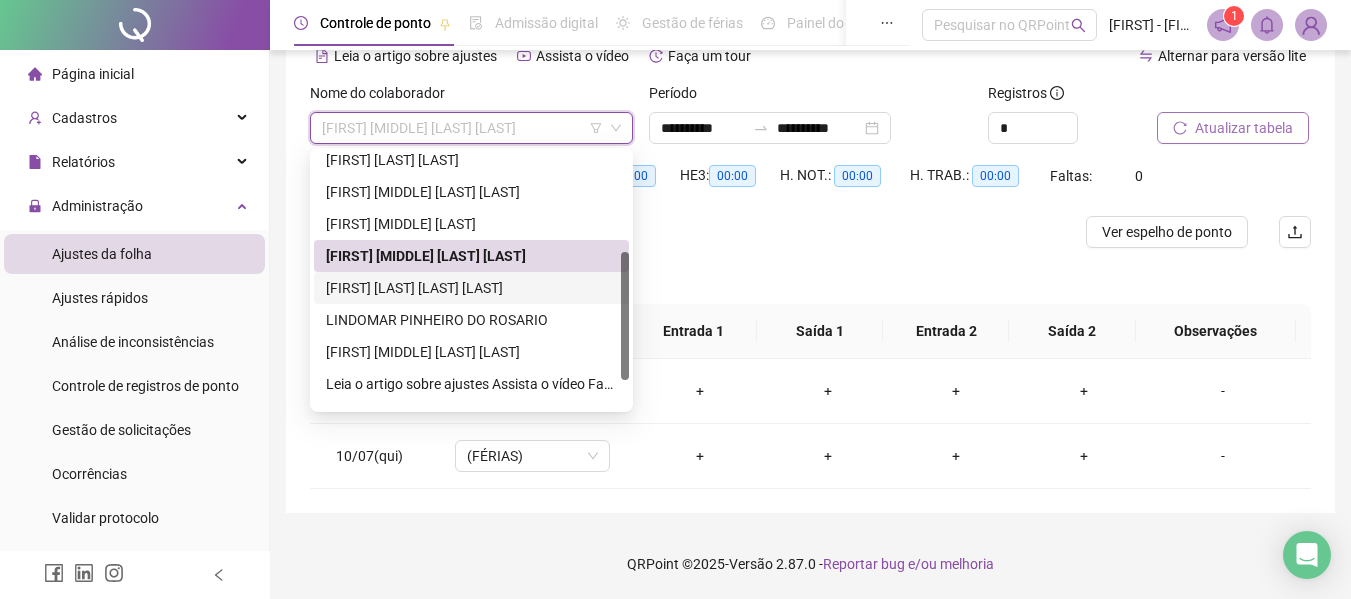 click on "[FIRST] [LAST] [LAST] [LAST]" at bounding box center (471, 288) 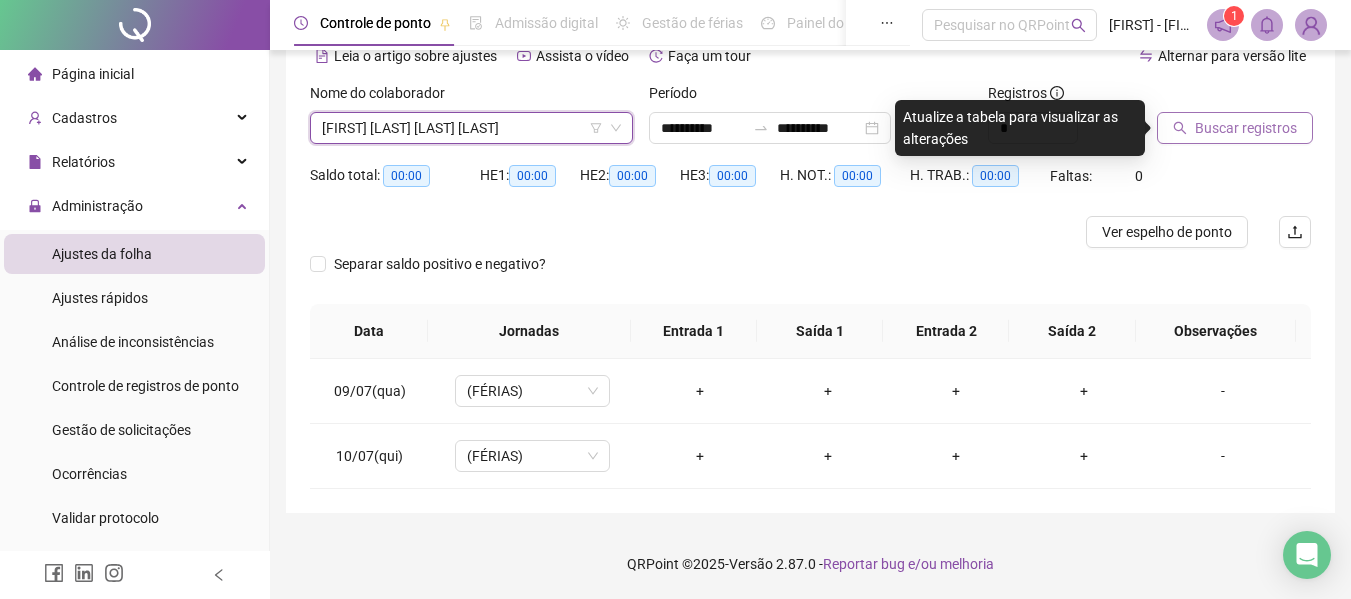 click on "Buscar registros" at bounding box center (1246, 128) 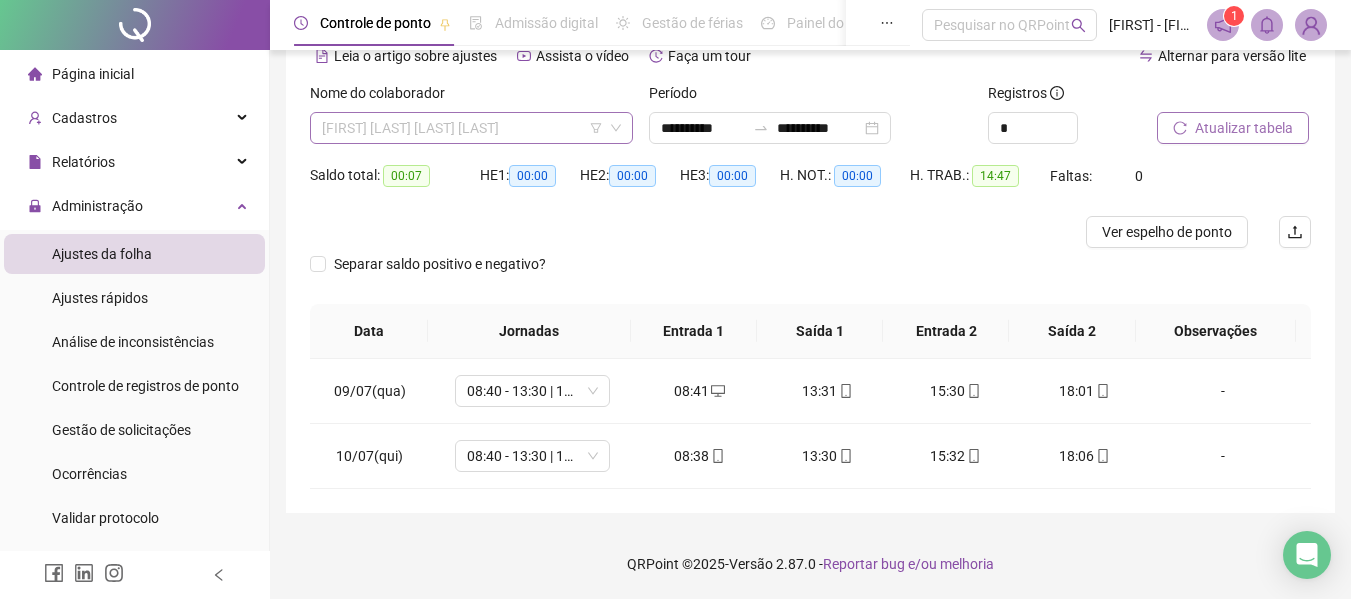 click on "[FIRST] [LAST] [LAST] [LAST]" at bounding box center [471, 128] 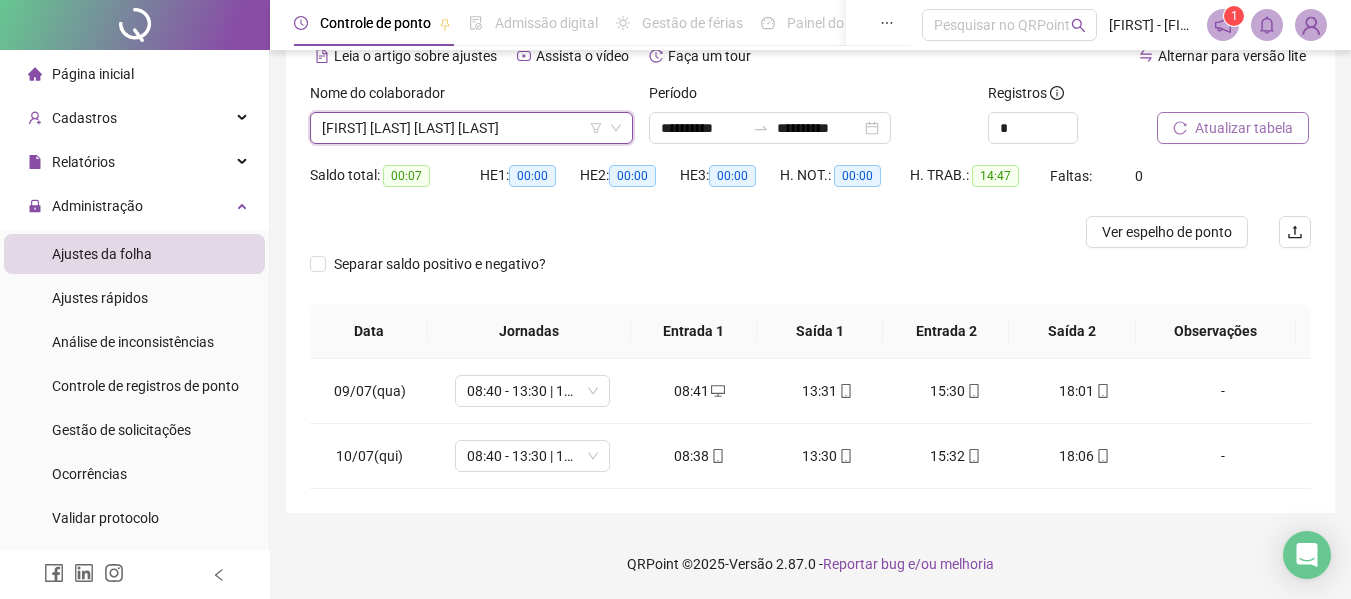 click on "[FIRST] [LAST] [LAST] [LAST]" at bounding box center [471, 128] 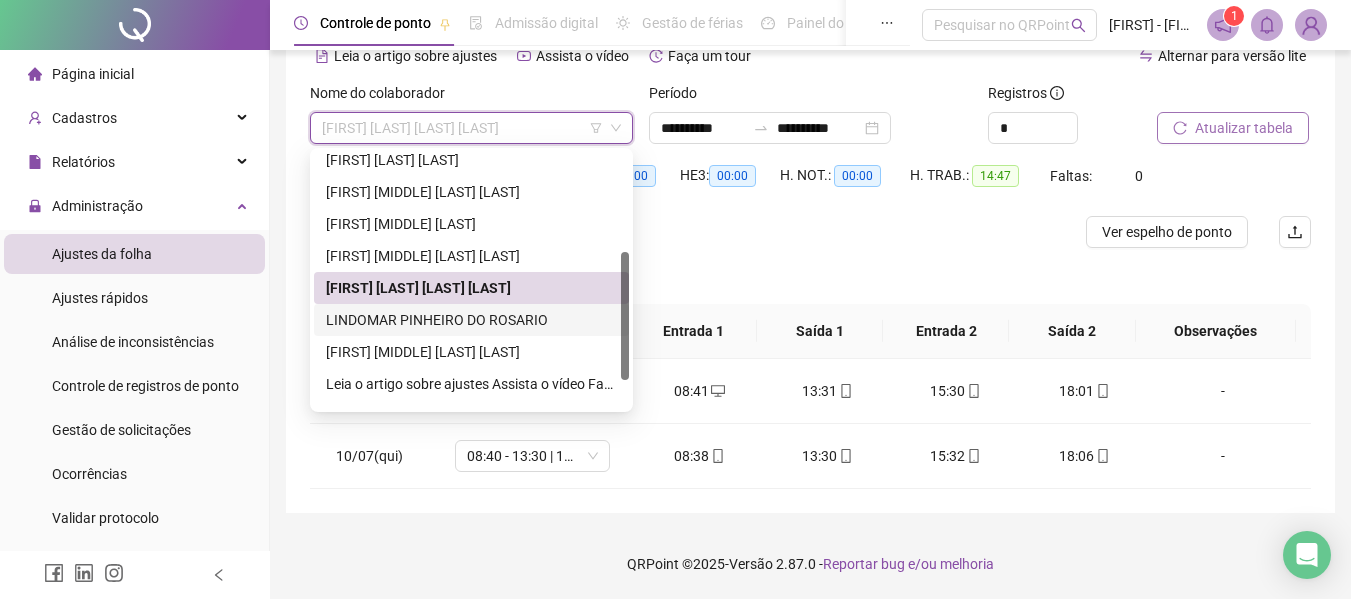 click on "LINDOMAR PINHEIRO DO ROSARIO" at bounding box center (471, 320) 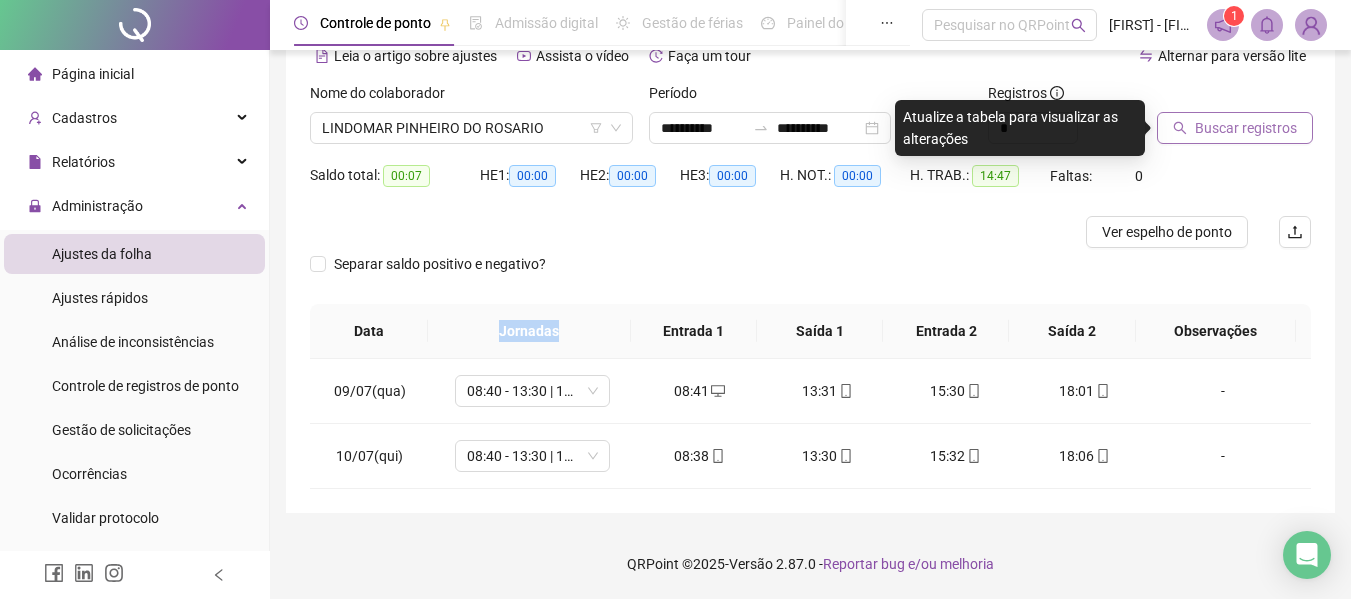 click on "Buscar registros" at bounding box center [1235, 128] 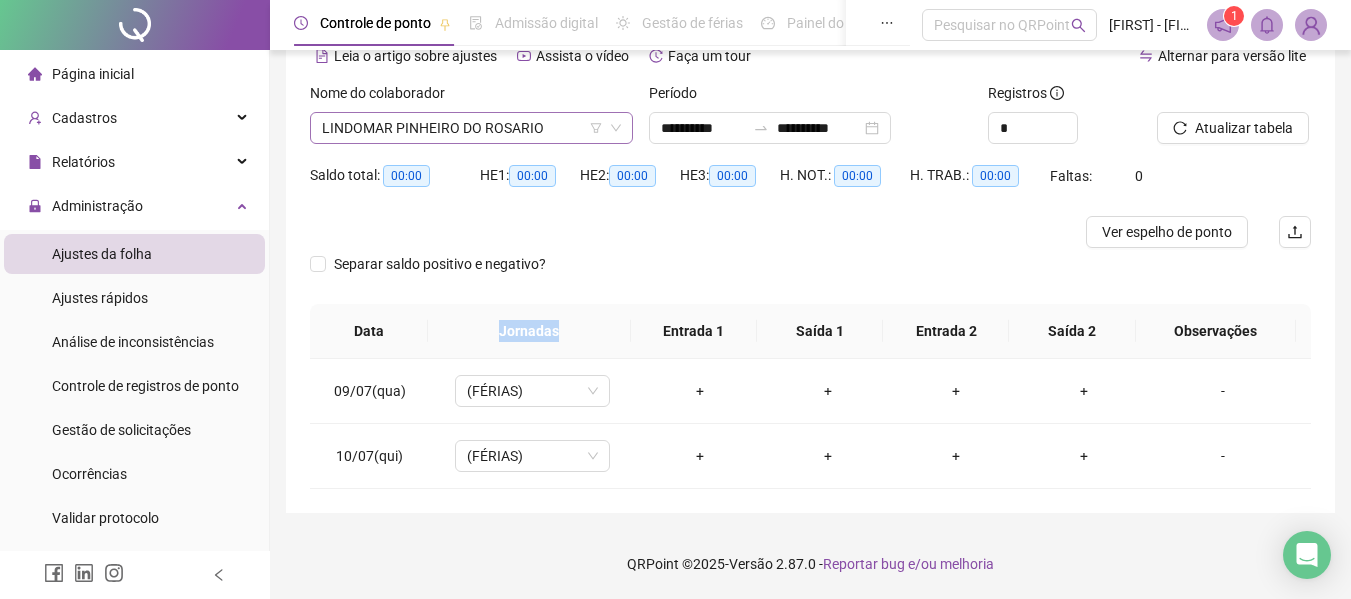 click on "LINDOMAR PINHEIRO DO ROSARIO" at bounding box center [471, 128] 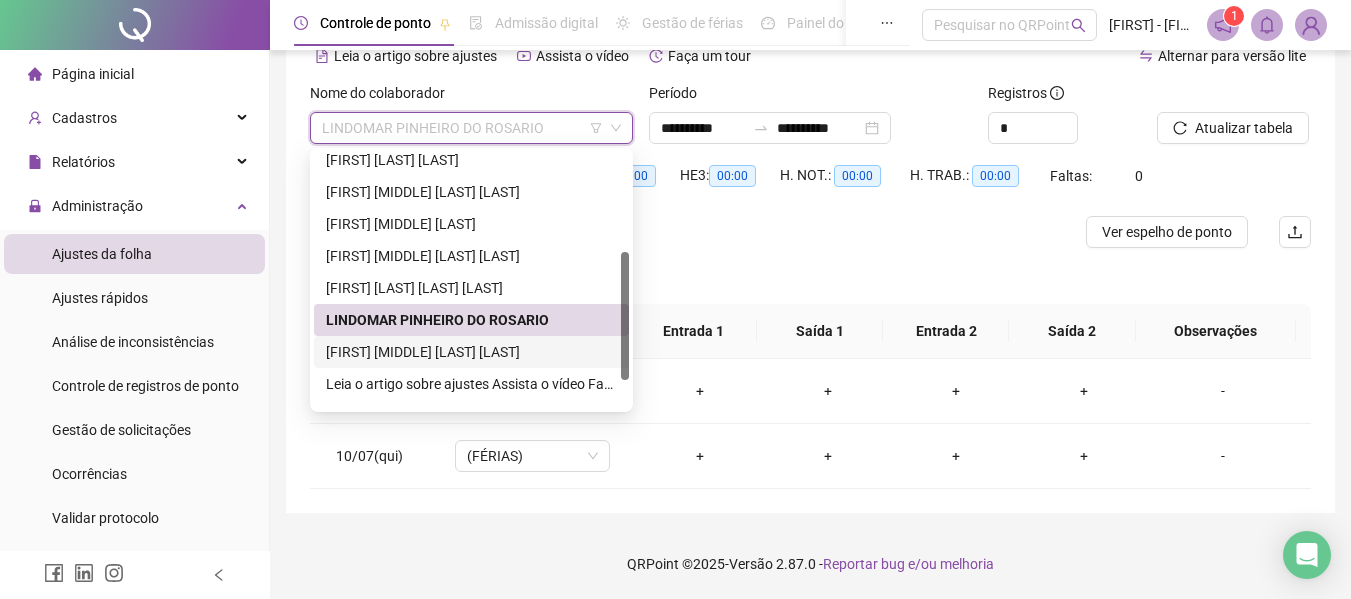 click on "[FIRST] [MIDDLE] [LAST] [LAST]" at bounding box center (471, 352) 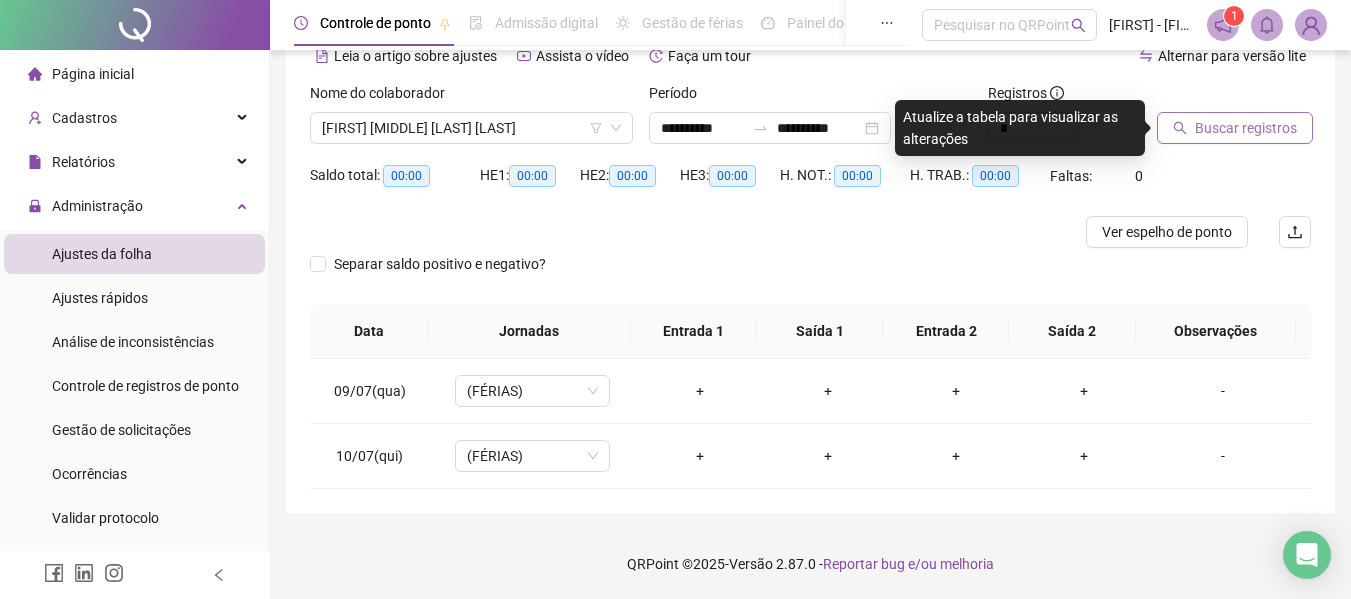 click on "Buscar registros" at bounding box center [1246, 128] 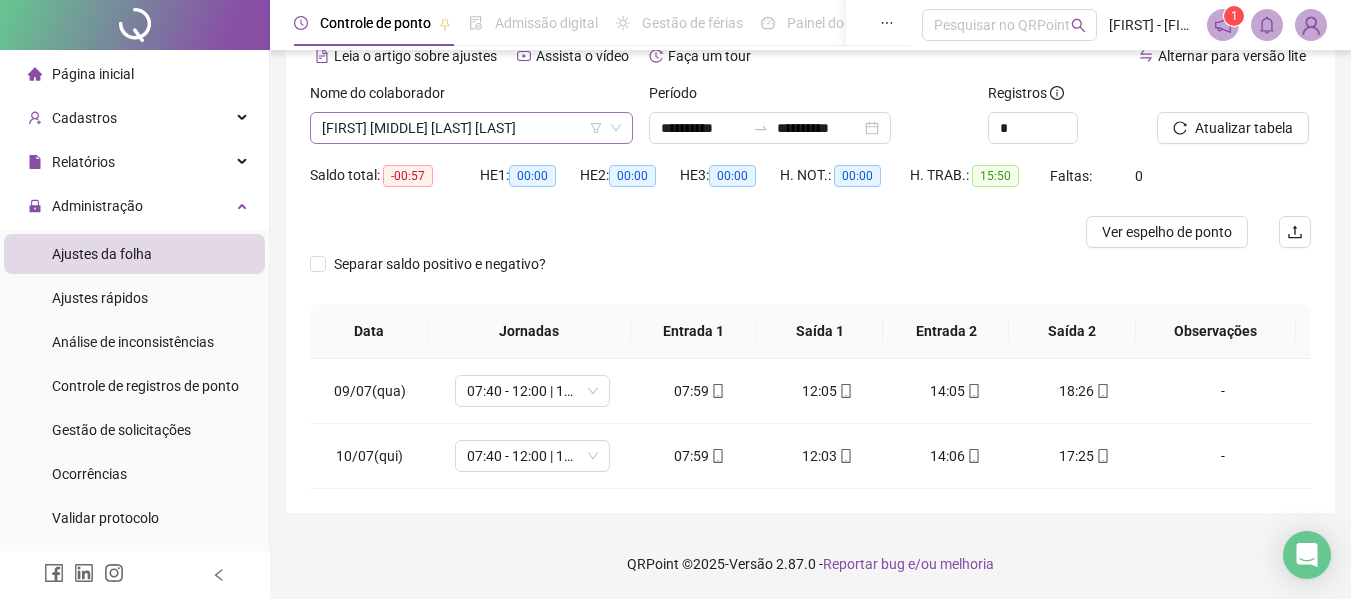 click on "Nome do colaborador [FIRST] [LAST]" at bounding box center [471, 113] 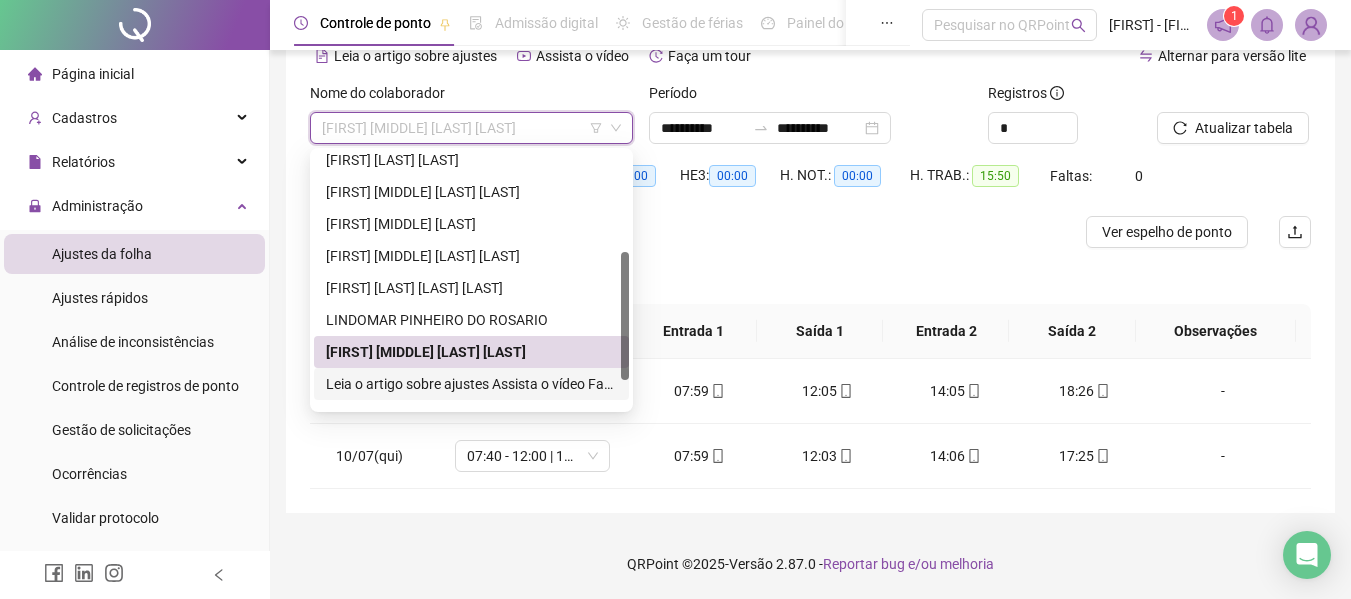 click on "**********" at bounding box center (471, 384) 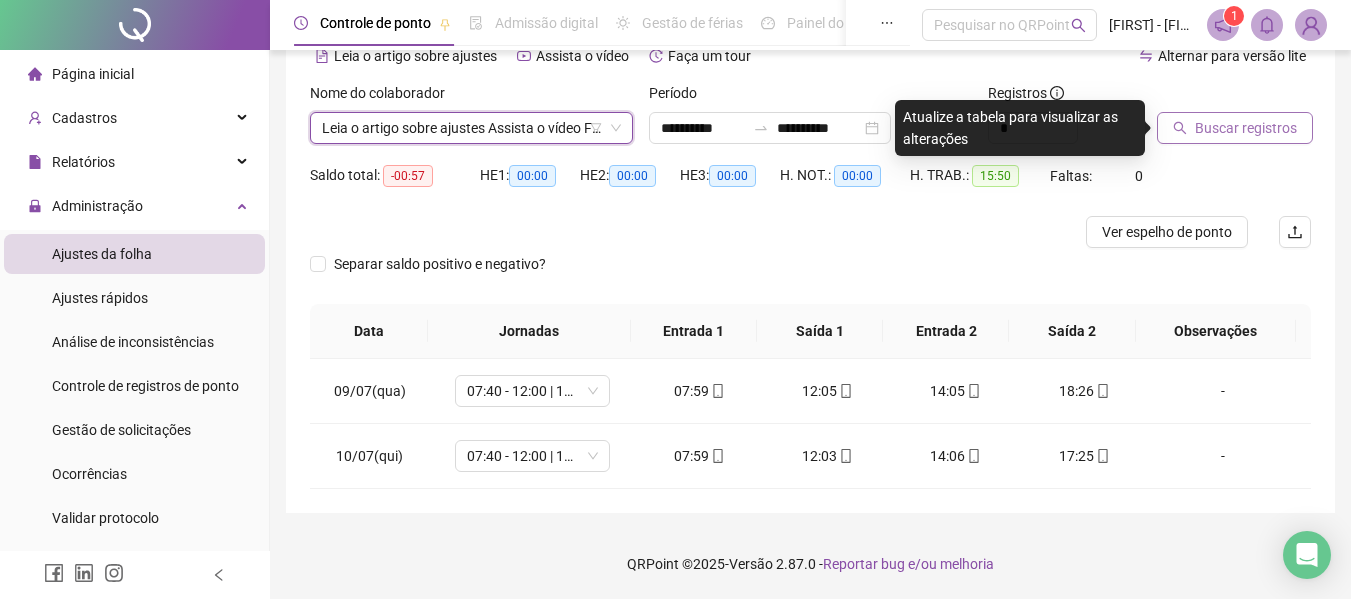 click on "Buscar registros" at bounding box center [1246, 128] 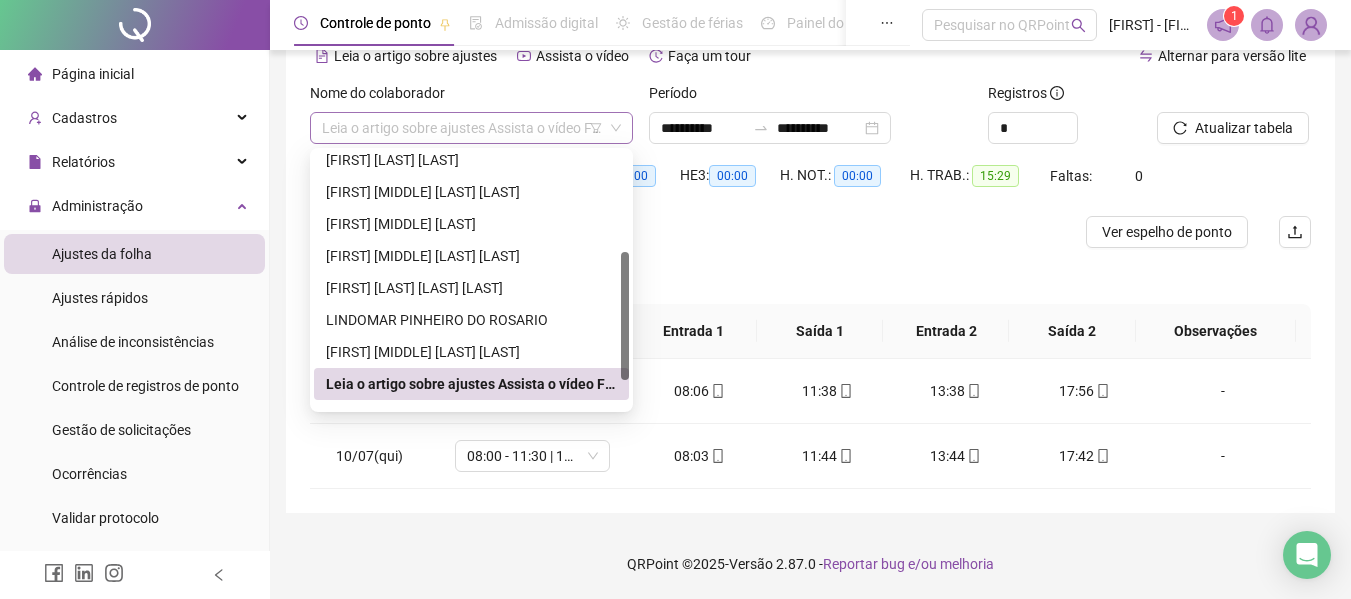 click on "**********" at bounding box center [471, 128] 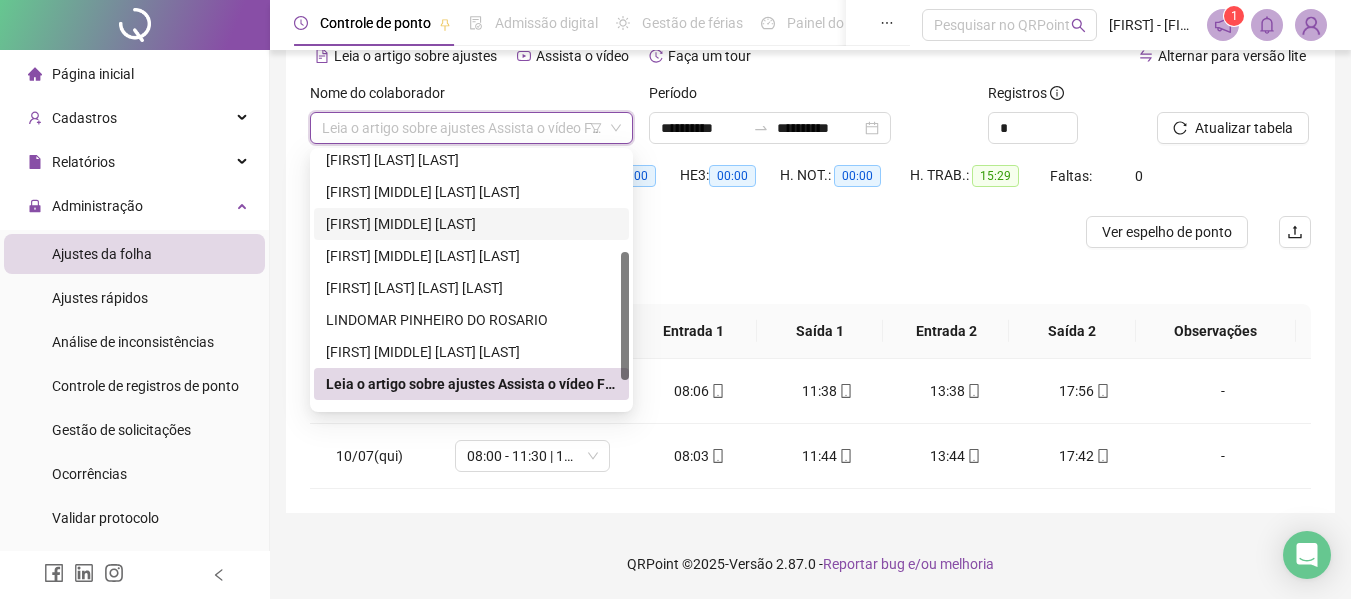 scroll, scrollTop: 256, scrollLeft: 0, axis: vertical 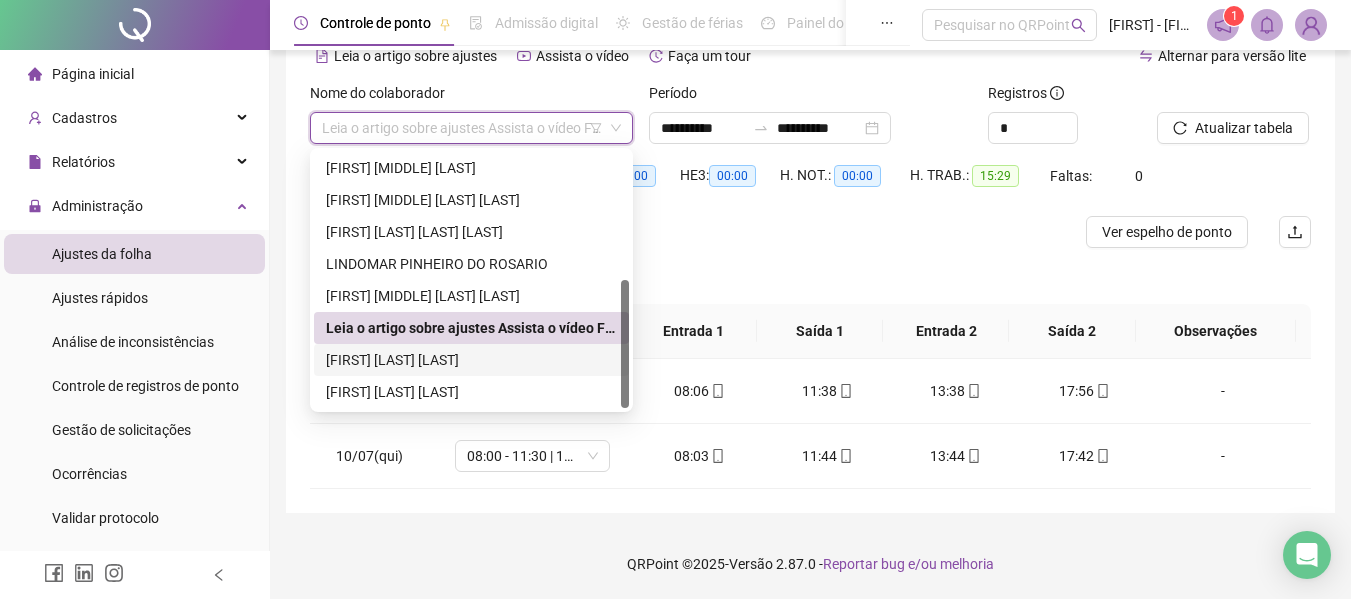 click on "[FIRST] [LAST] [LAST]" at bounding box center [471, 360] 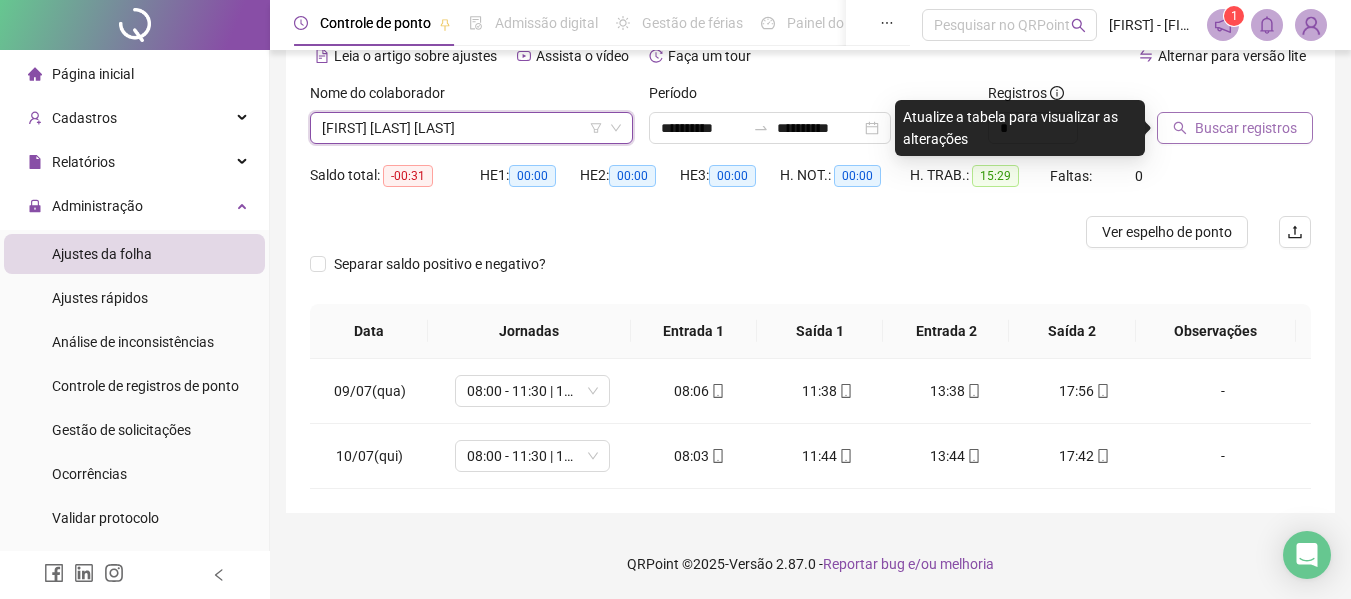 click on "Buscar registros" at bounding box center [1209, 113] 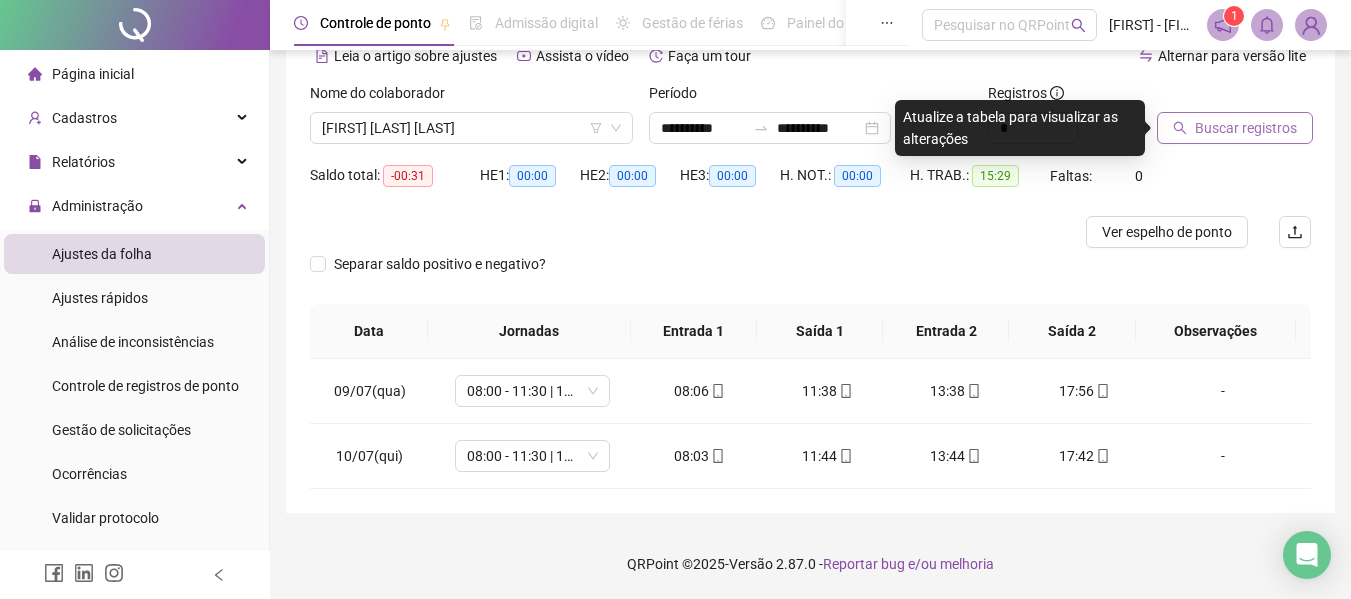 click on "Buscar registros" at bounding box center (1246, 128) 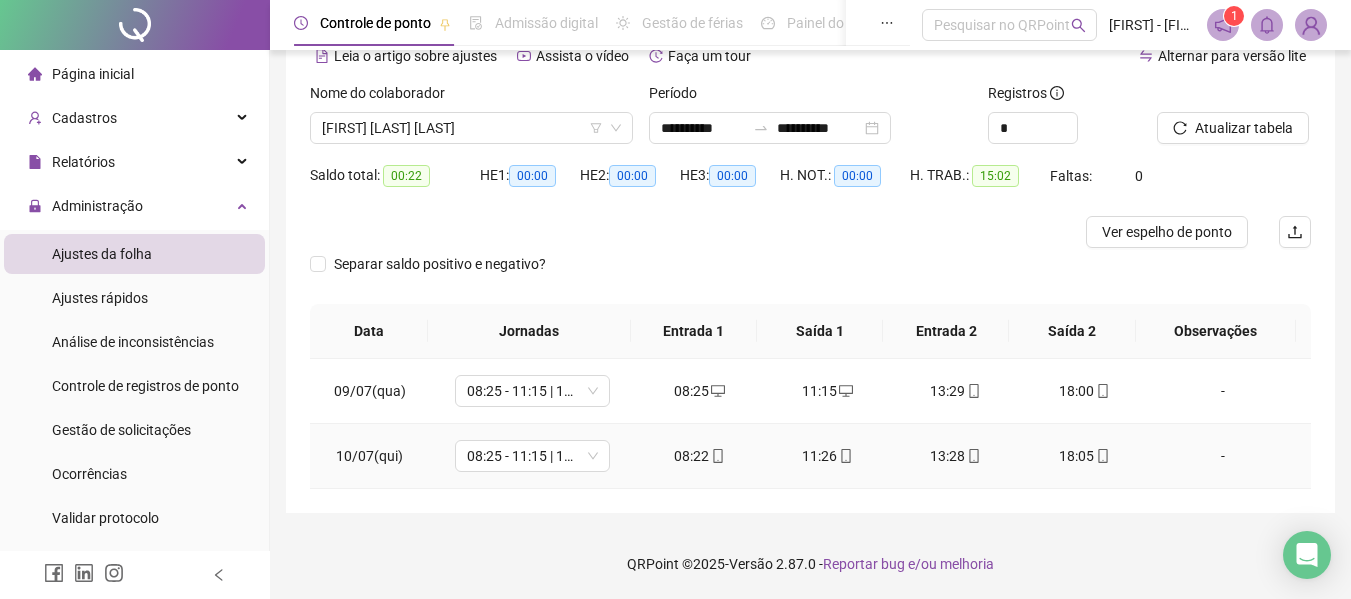 click at bounding box center (845, 456) 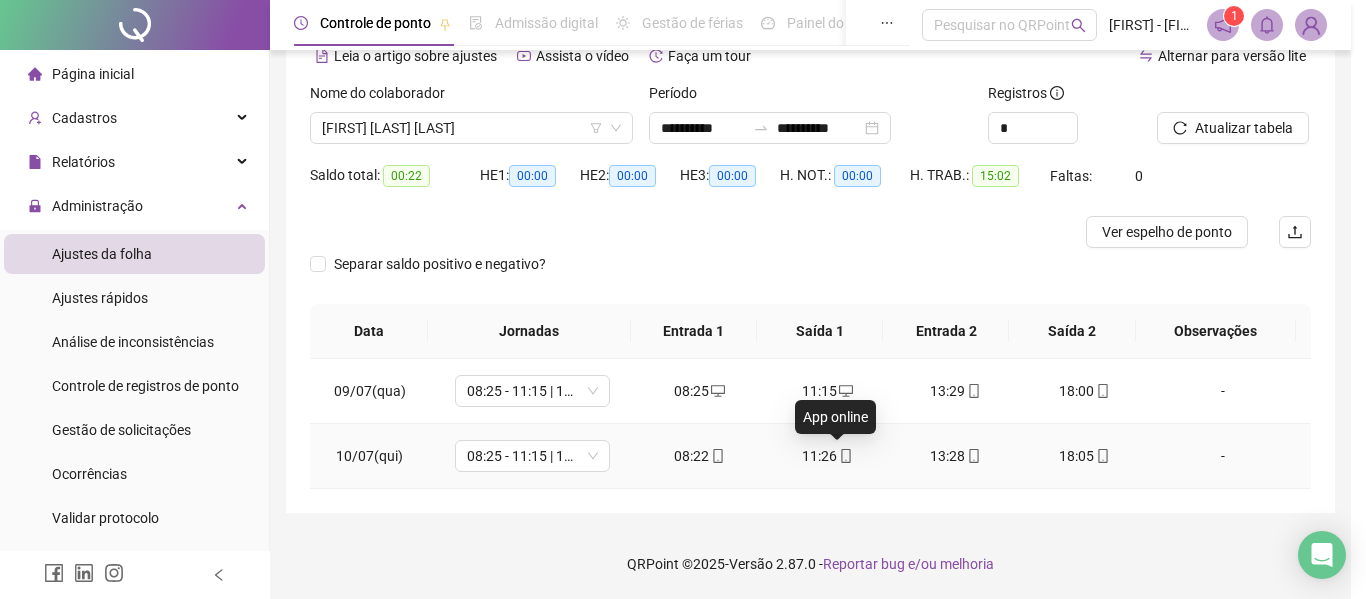 type on "**********" 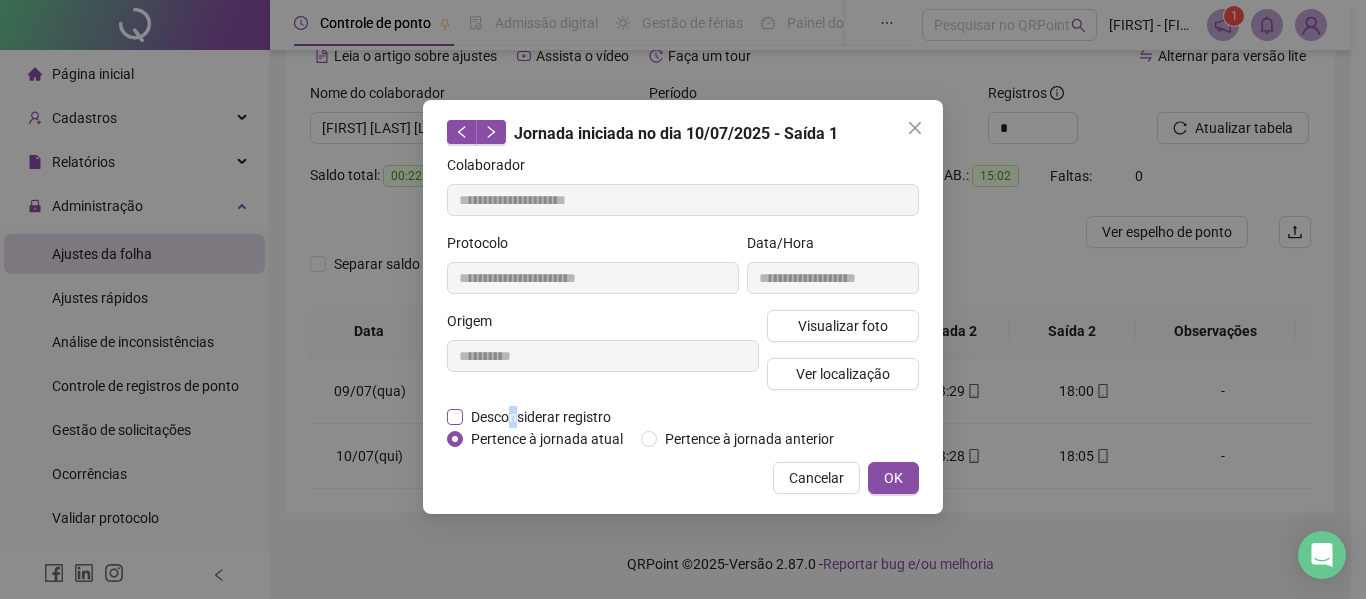 click on "Desconsiderar registro" at bounding box center [541, 417] 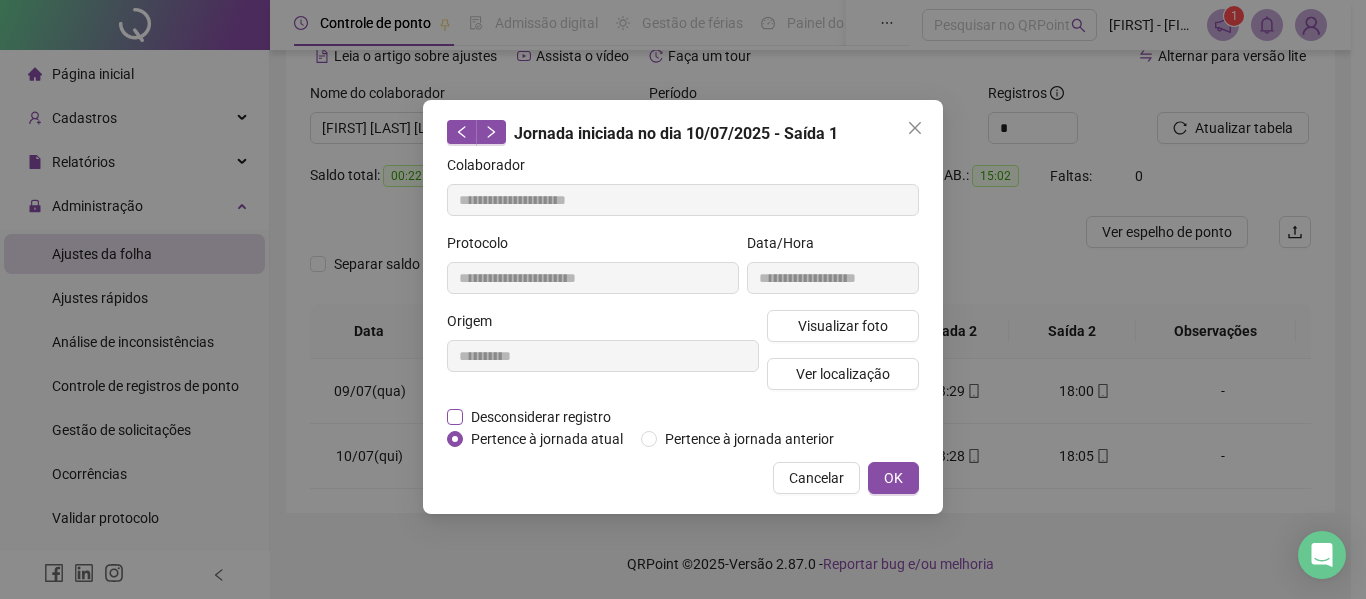 click on "Desconsiderar registro" at bounding box center (541, 417) 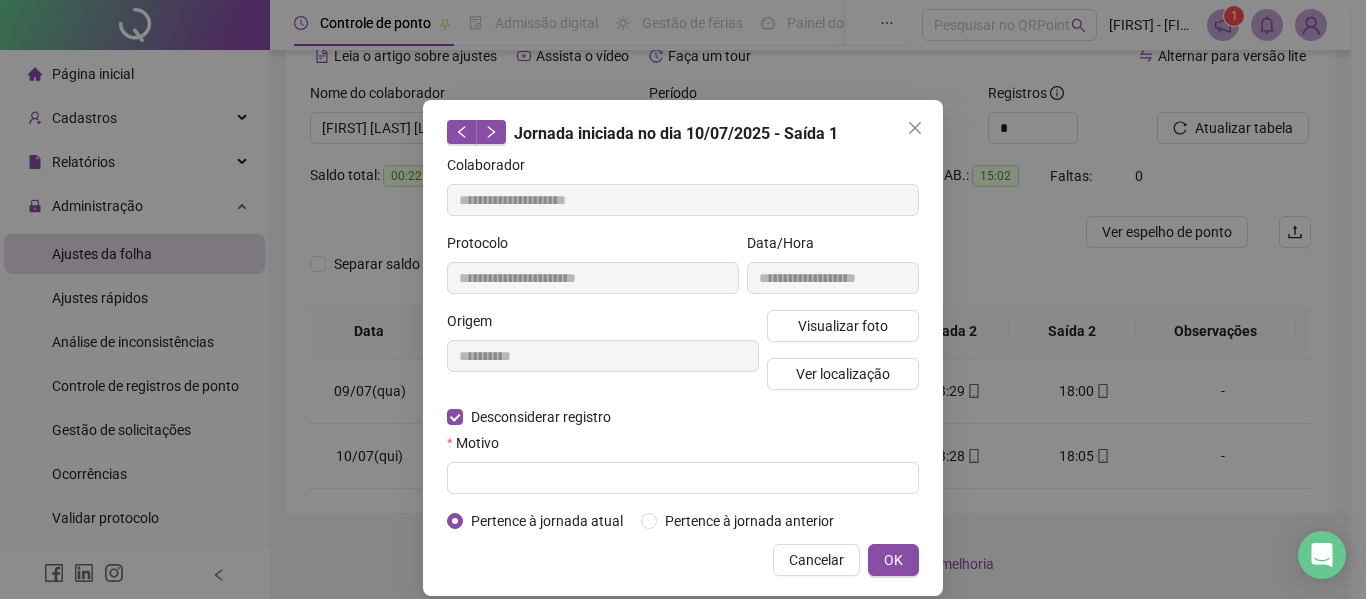 click on "Motivo" at bounding box center [683, 447] 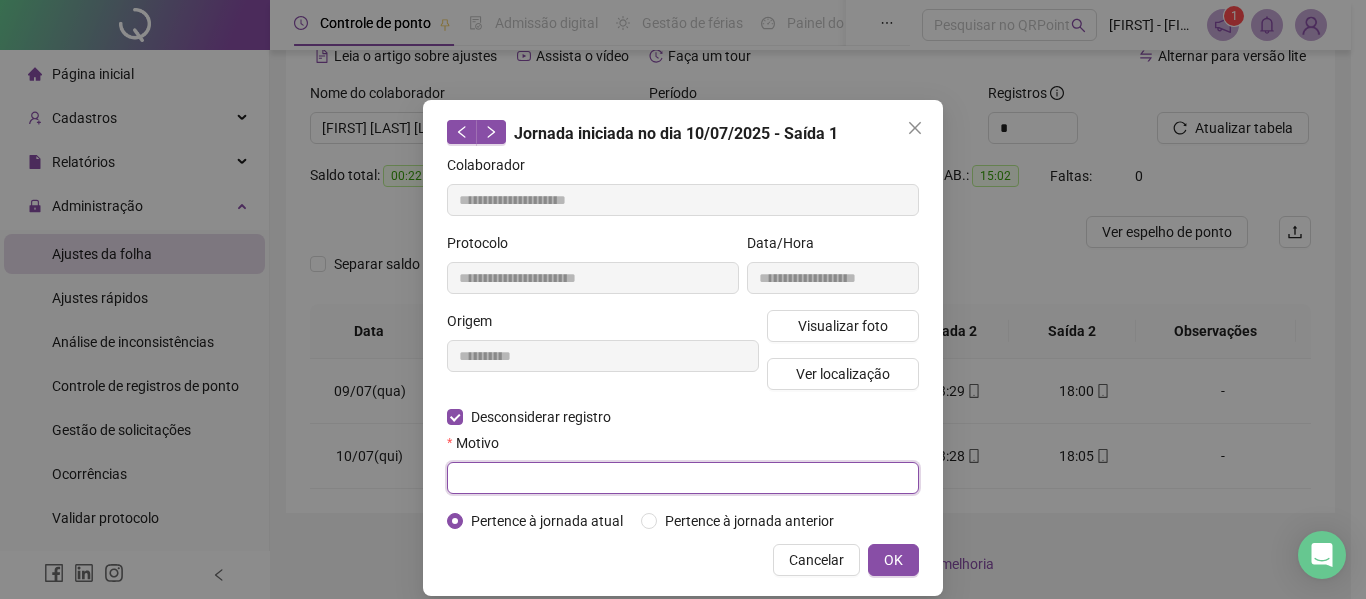 click at bounding box center (683, 478) 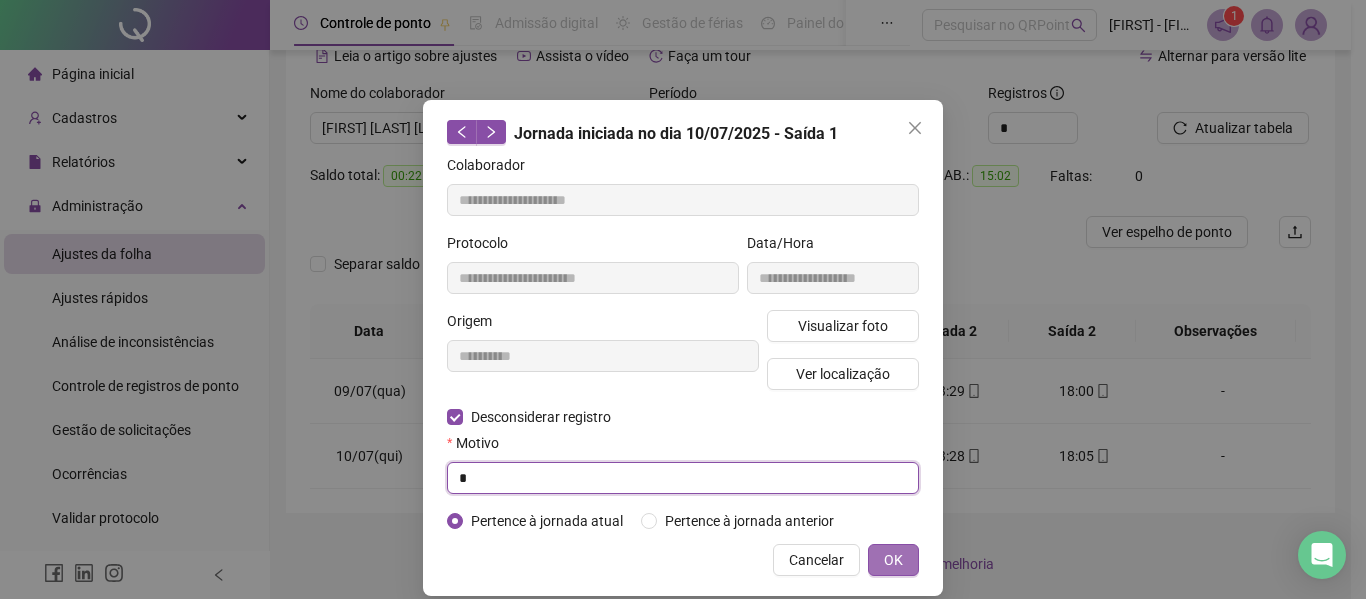 type on "*" 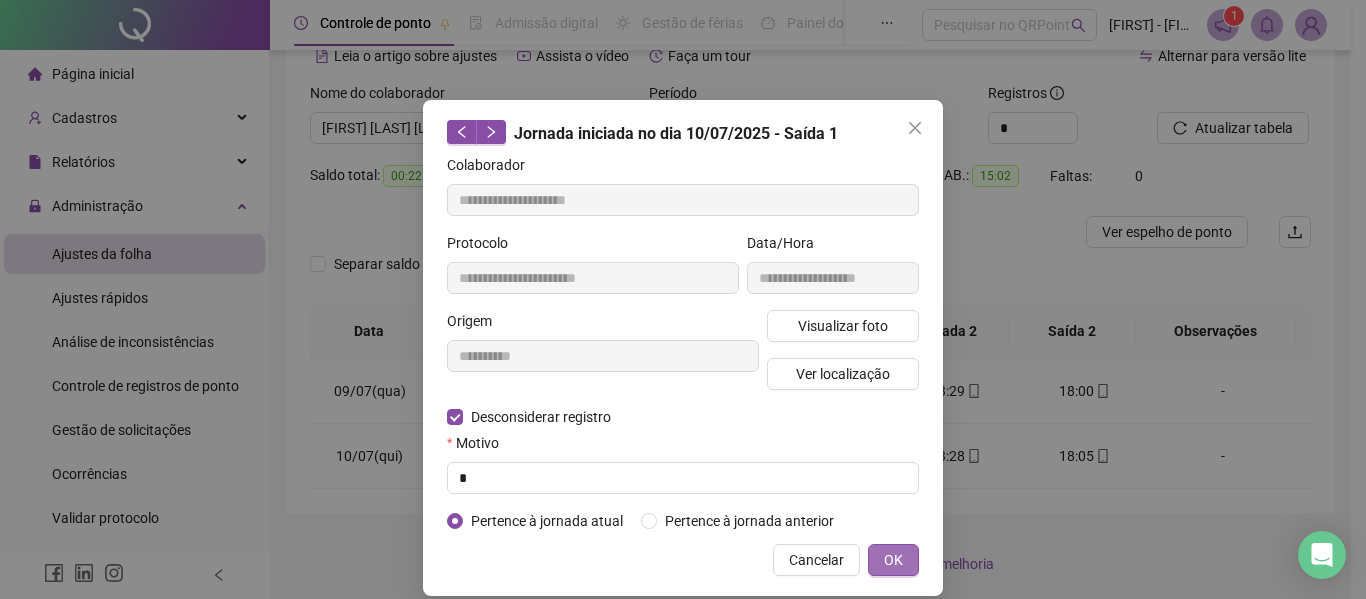 click on "**********" at bounding box center [683, 348] 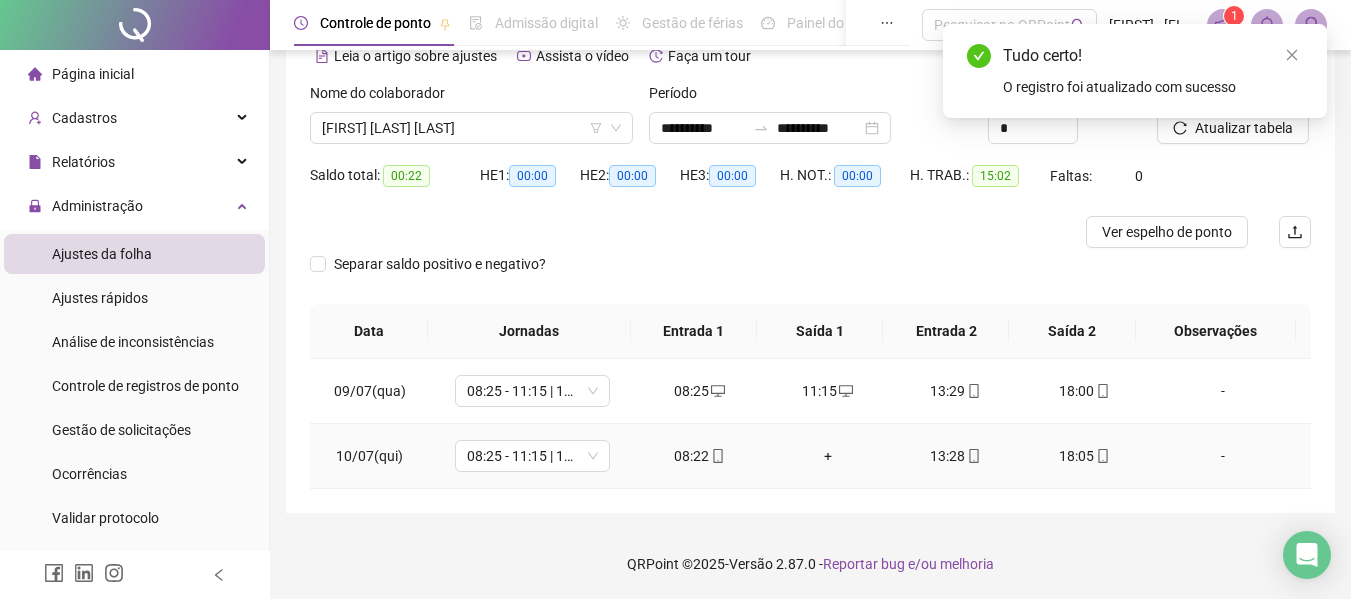 click on "+" at bounding box center (828, 456) 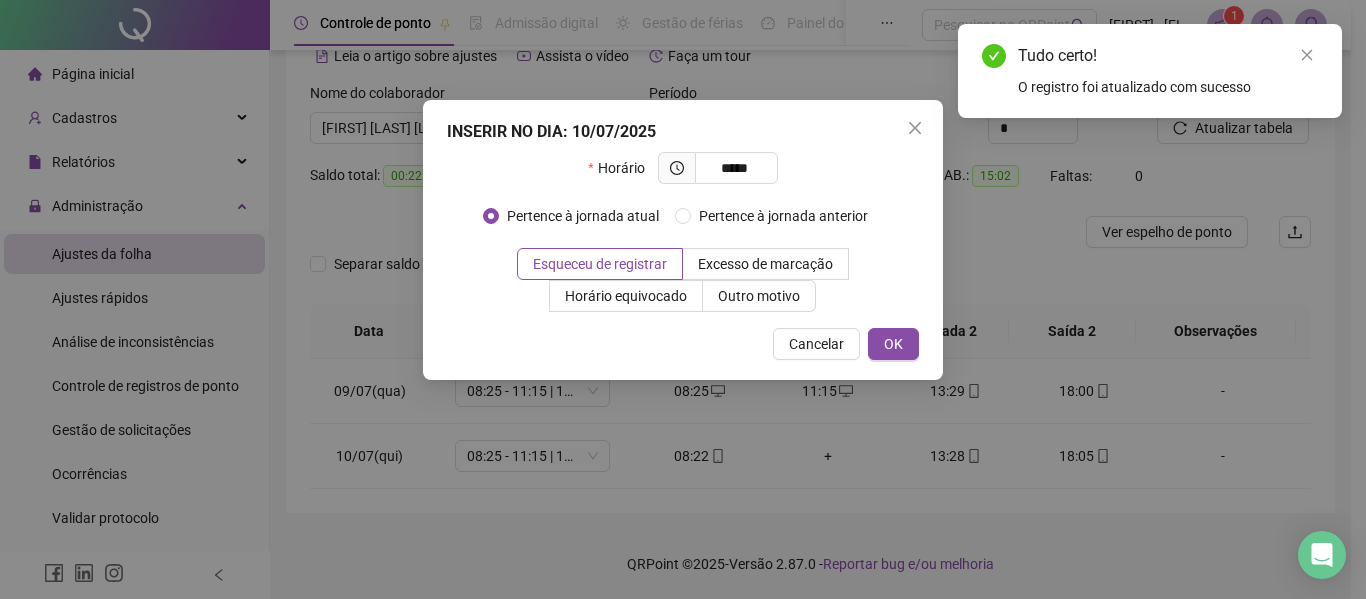 type on "*****" 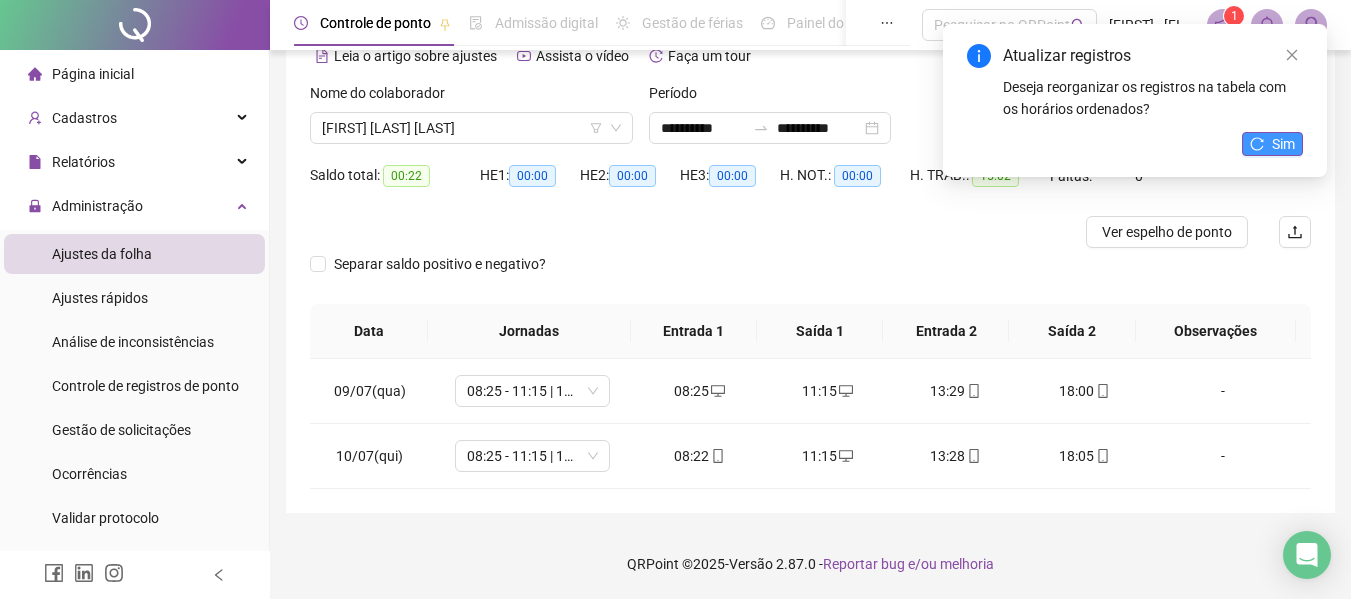 click on "Sim" at bounding box center (1272, 144) 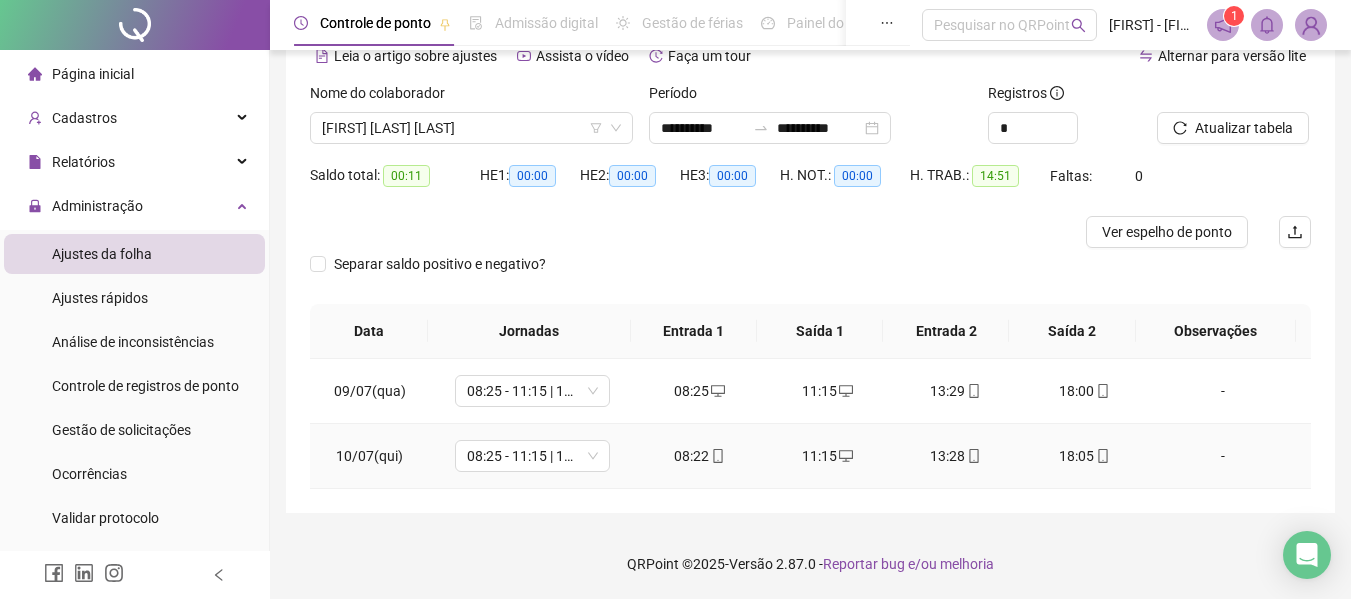 click 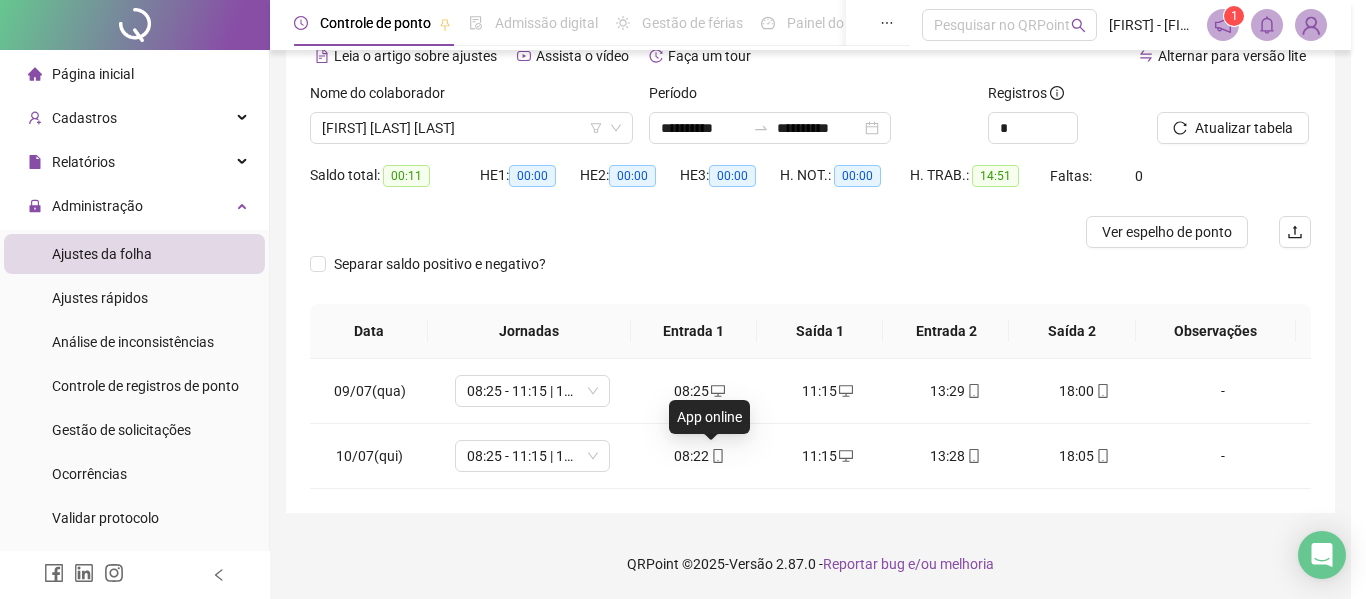type on "**********" 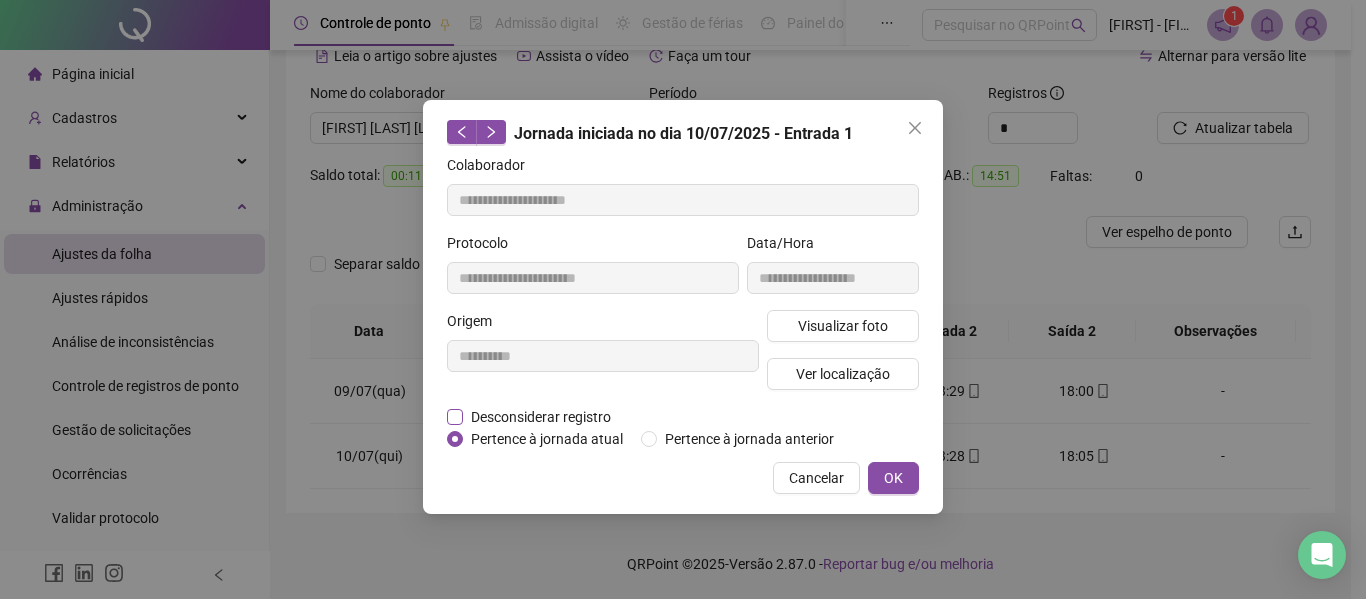 click on "Desconsiderar registro" at bounding box center (541, 417) 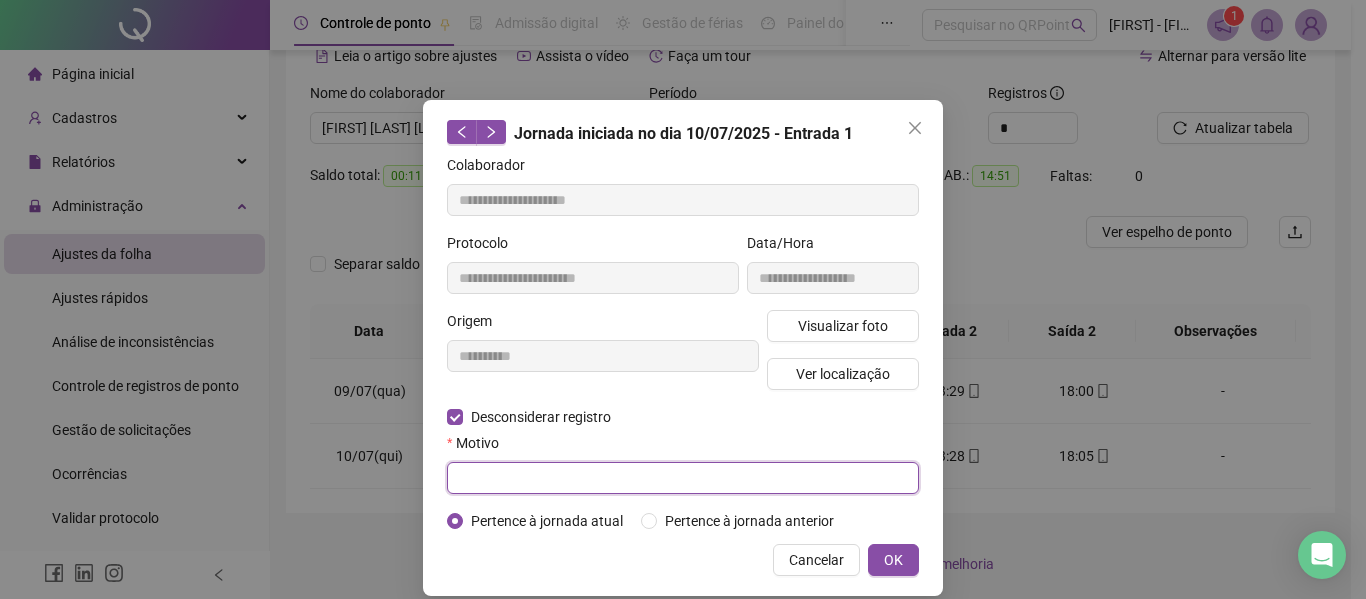 click at bounding box center [683, 478] 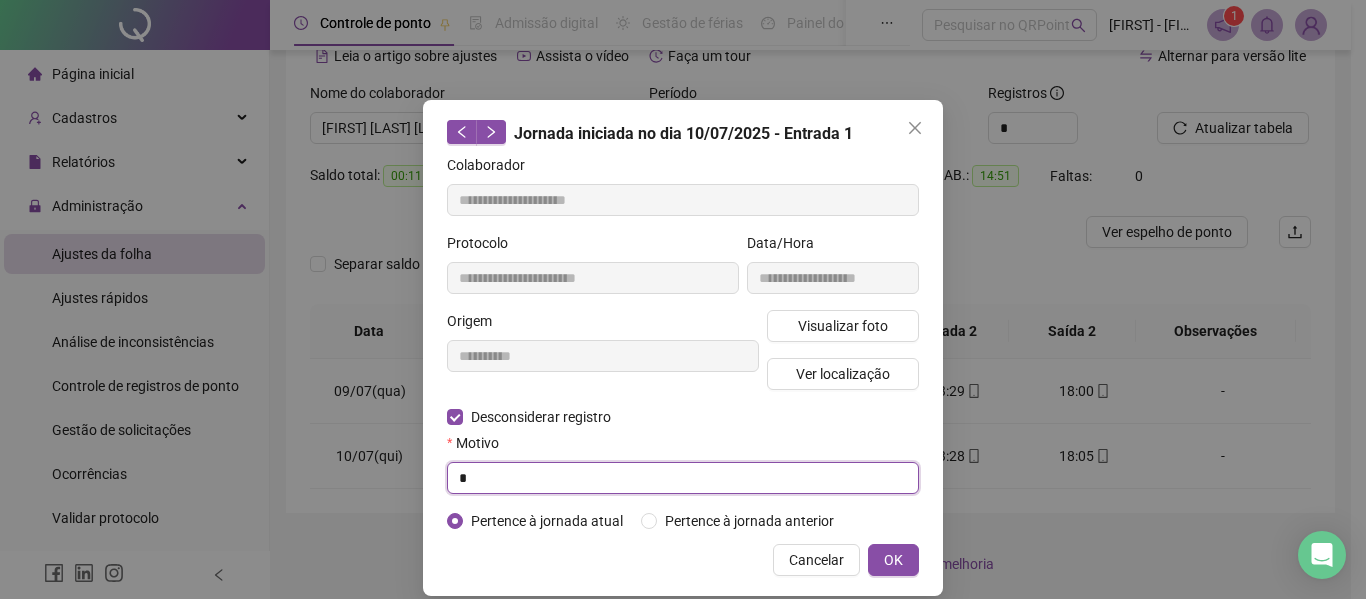 type on "*" 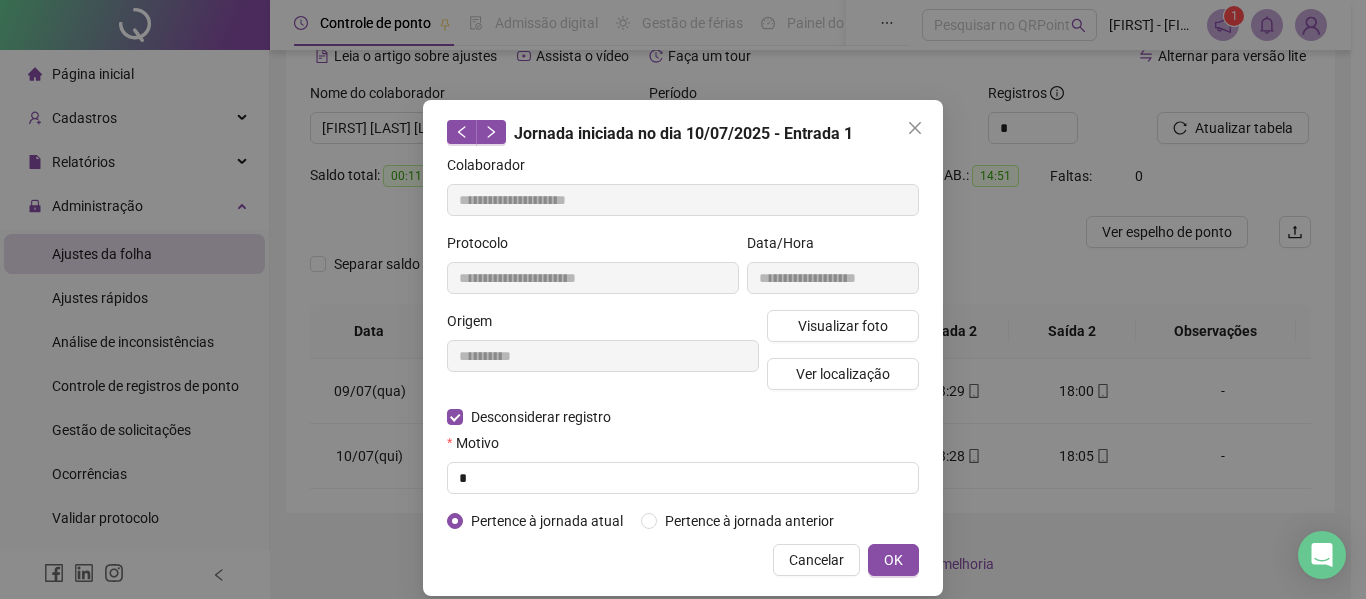 click on "**********" at bounding box center [683, 348] 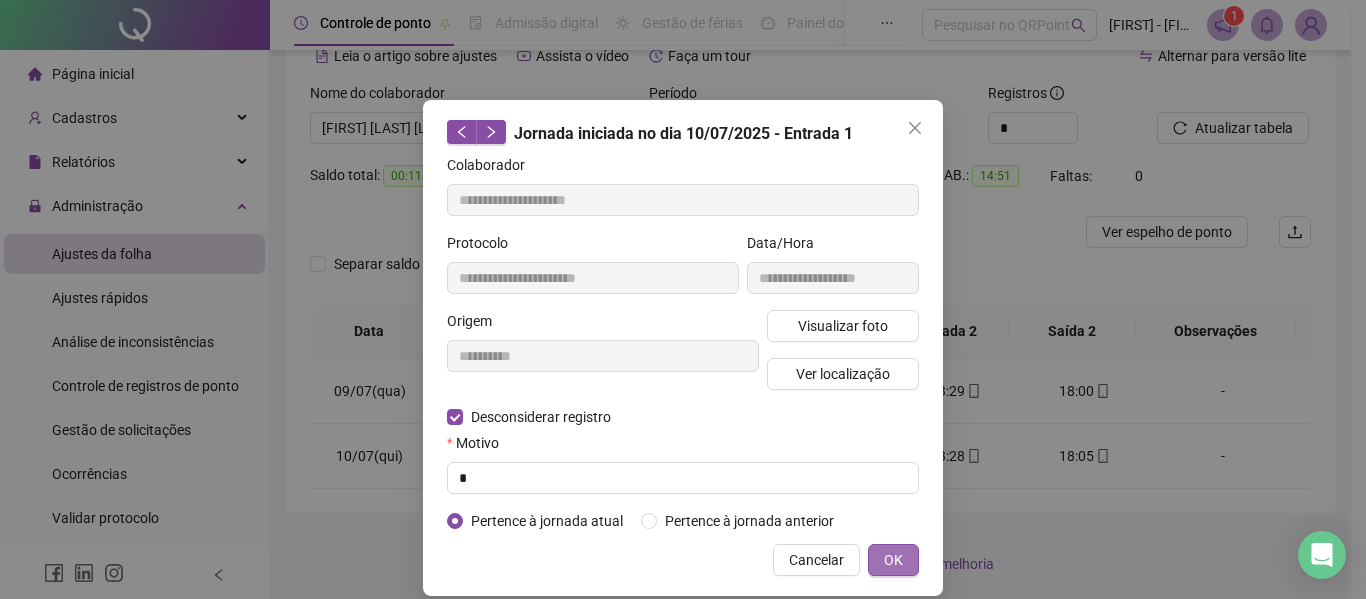 click on "OK" at bounding box center (893, 560) 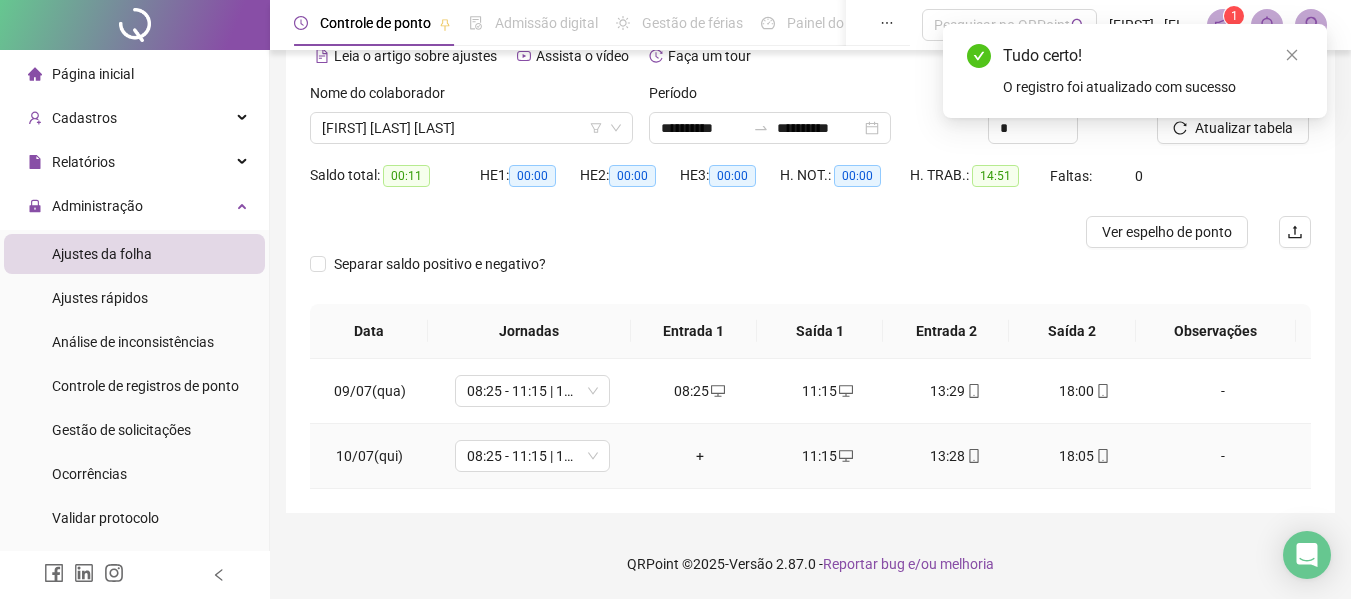 click on "+" at bounding box center [700, 456] 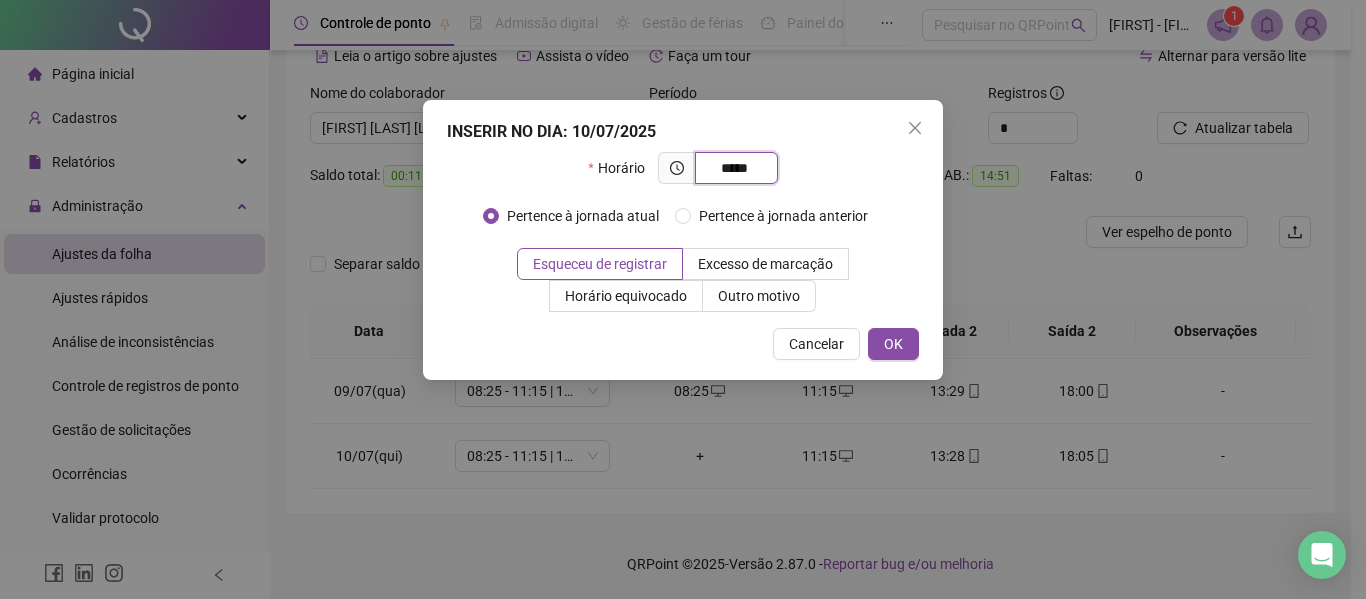 type on "*****" 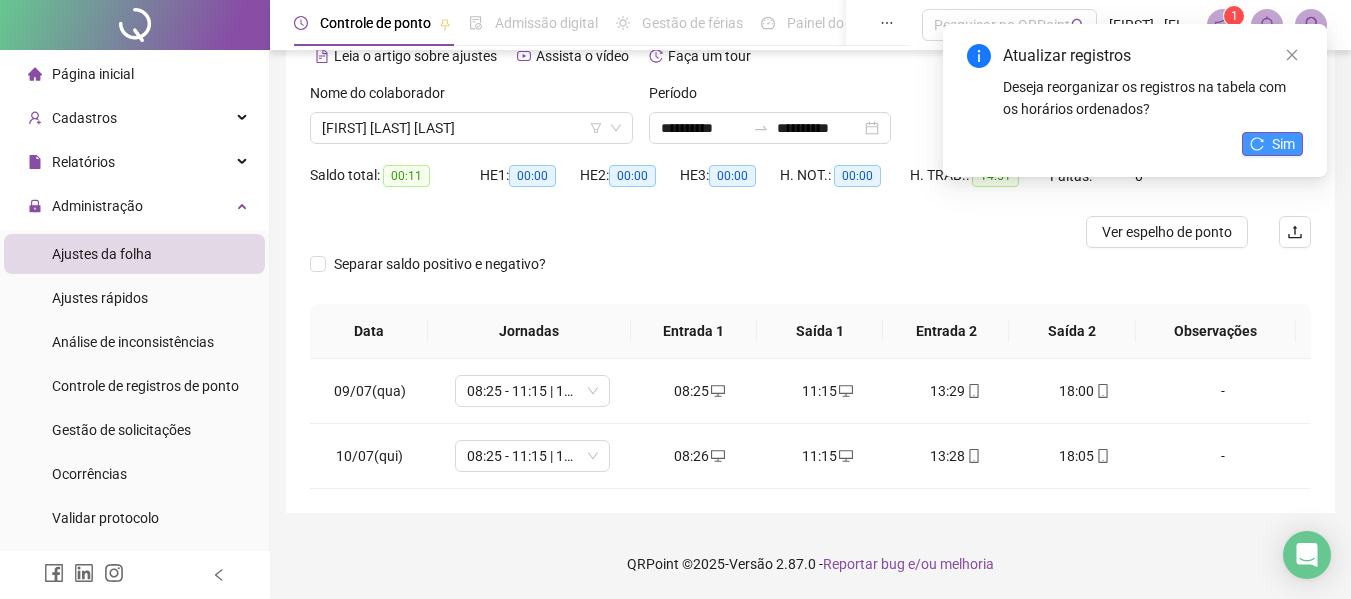 click on "Sim" at bounding box center [1272, 144] 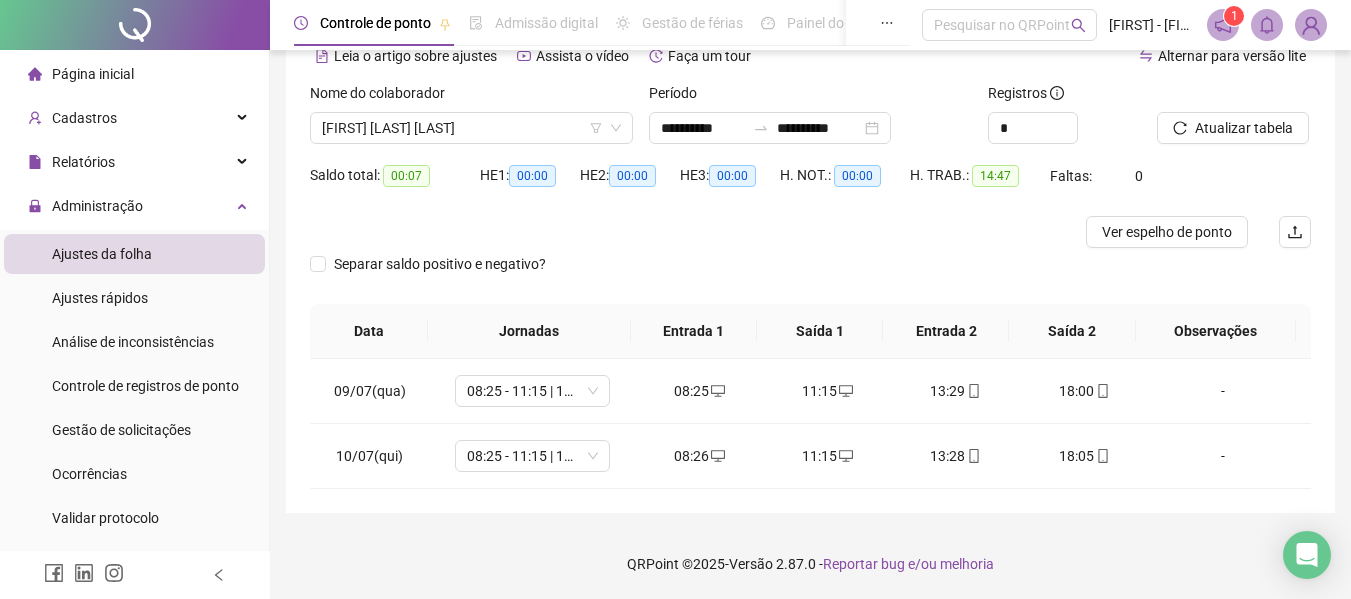 click at bounding box center [1209, 97] 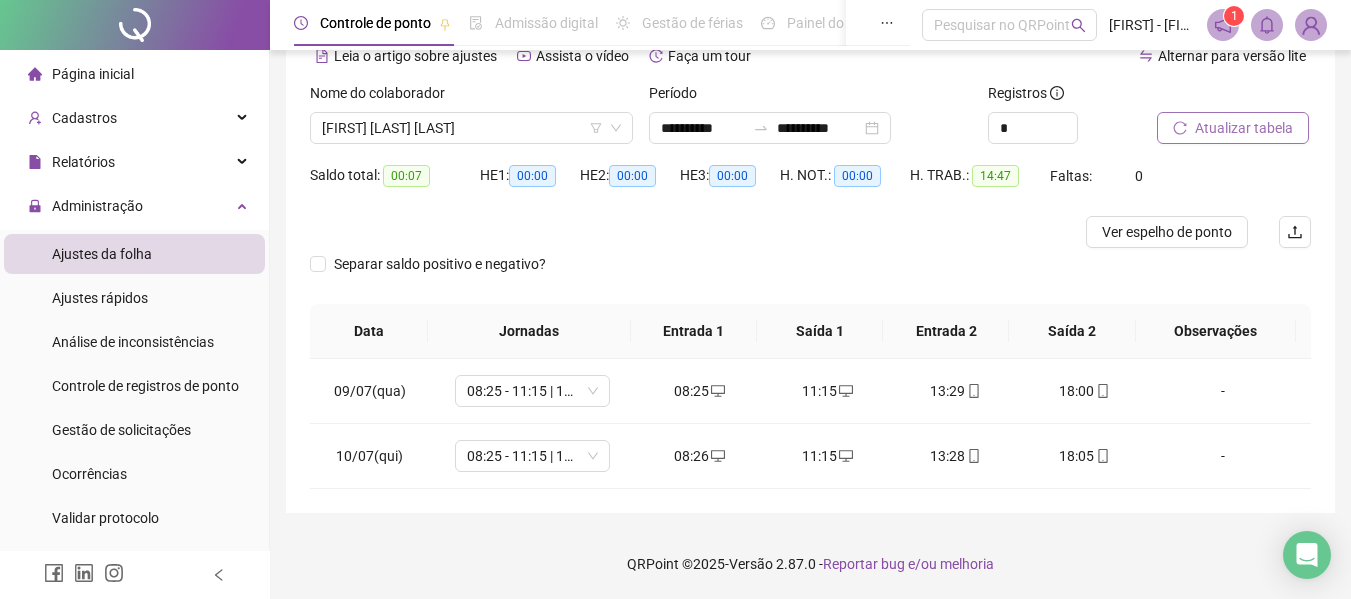 click on "Atualizar tabela" at bounding box center (1244, 128) 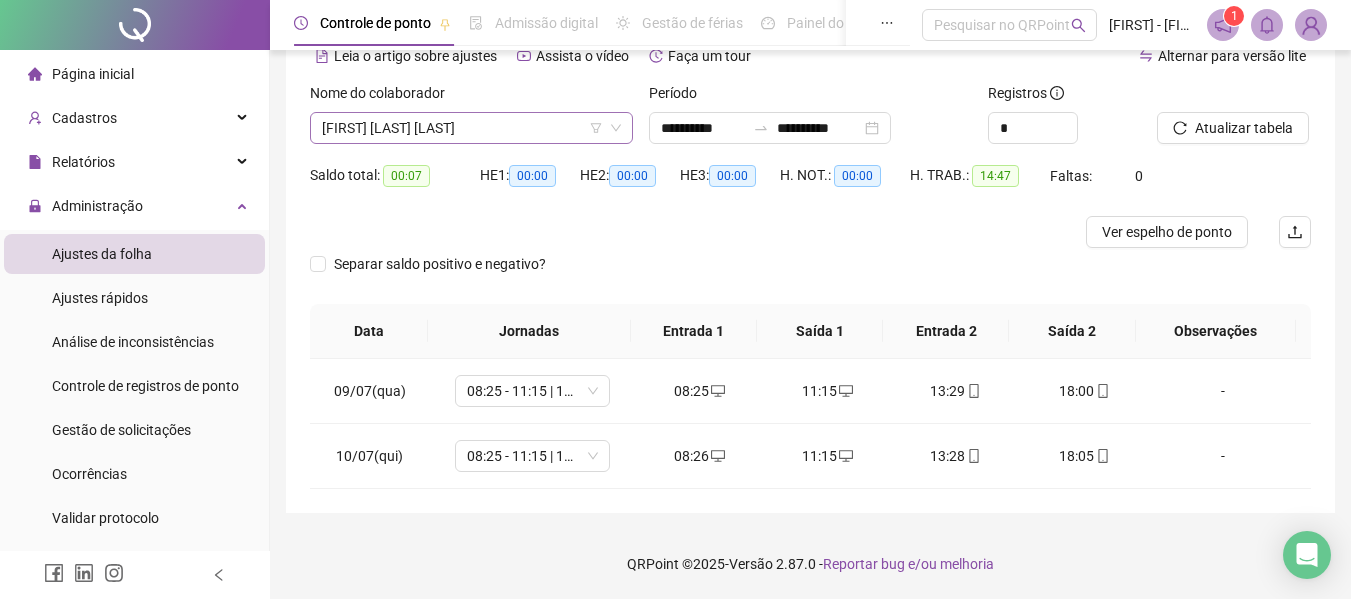 click on "[FIRST] [LAST] [LAST]" at bounding box center [471, 128] 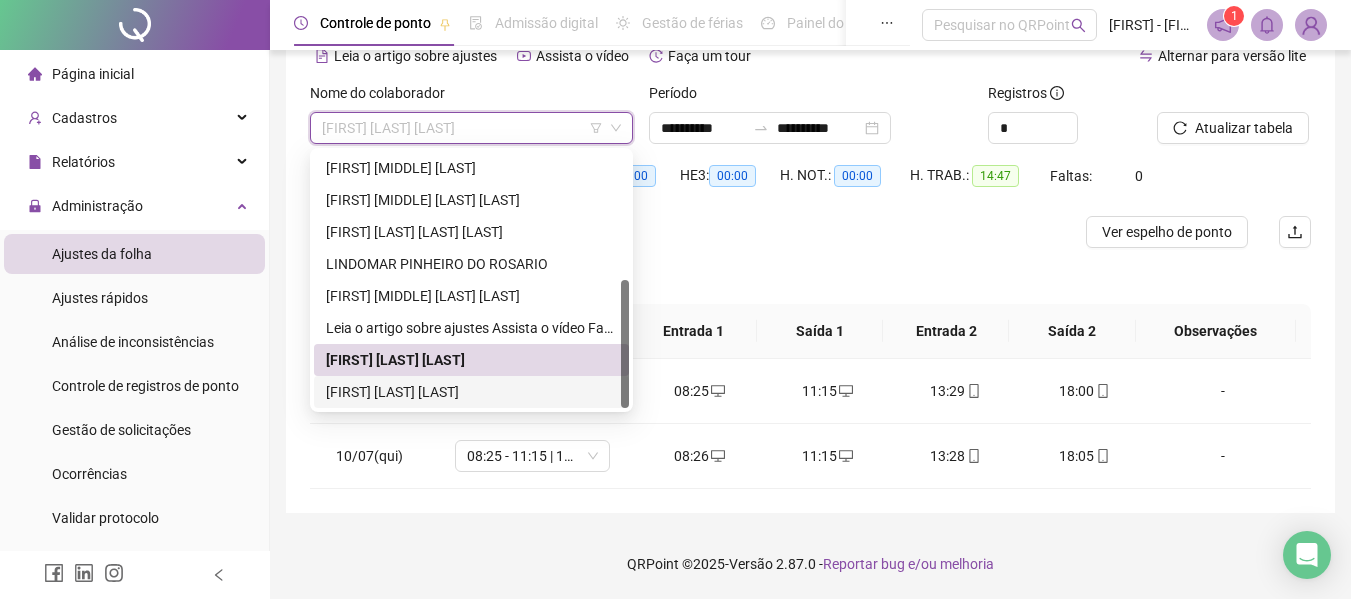 click on "[FIRST] [LAST] [LAST]" at bounding box center [471, 392] 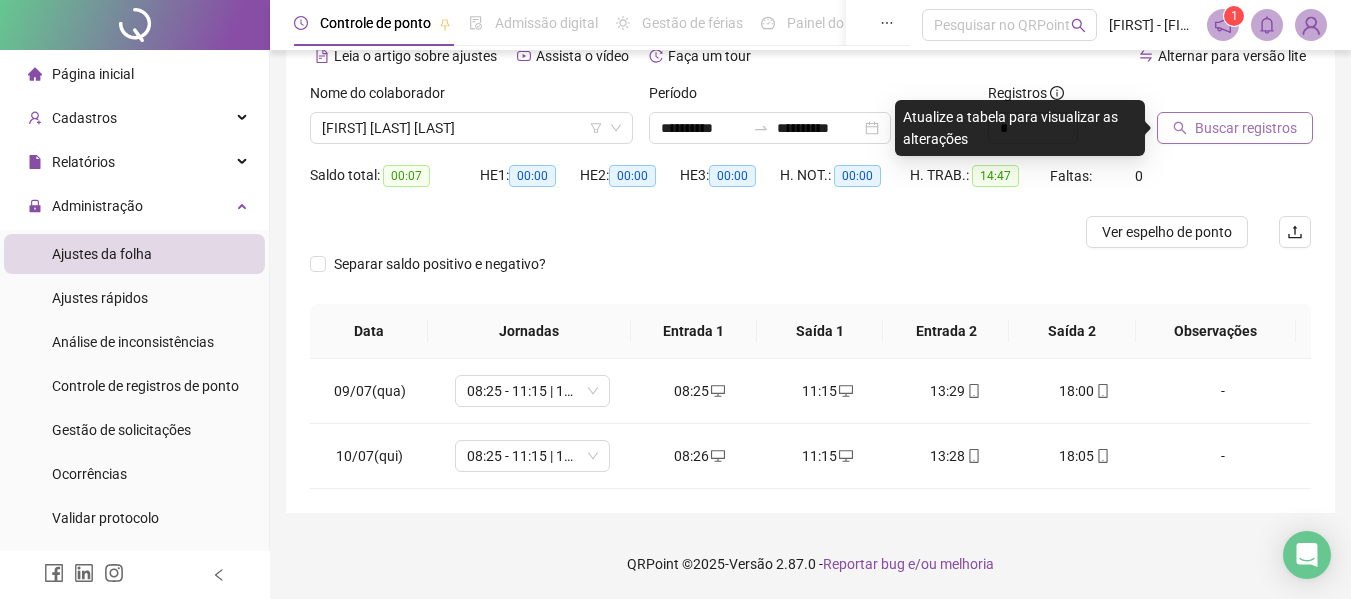 click on "Buscar registros" at bounding box center (1235, 128) 